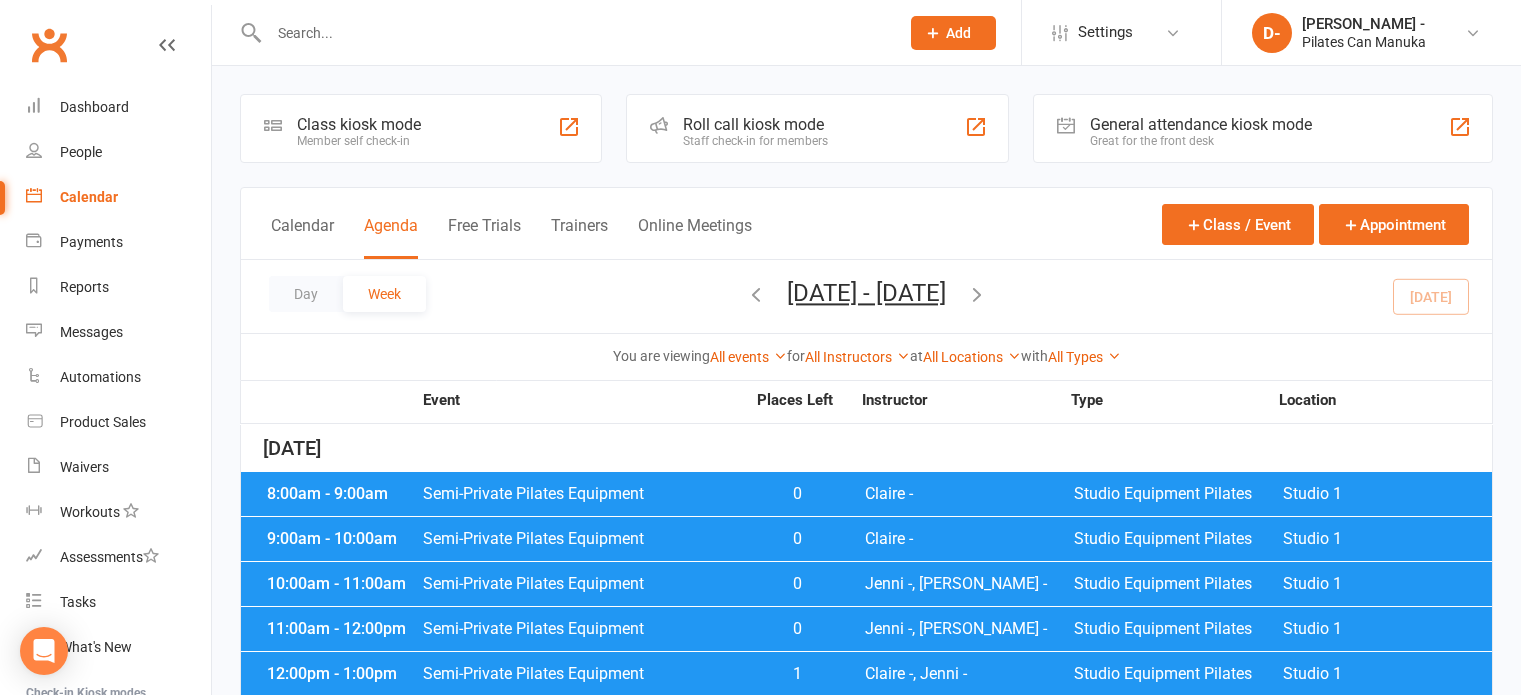scroll, scrollTop: 2665, scrollLeft: 0, axis: vertical 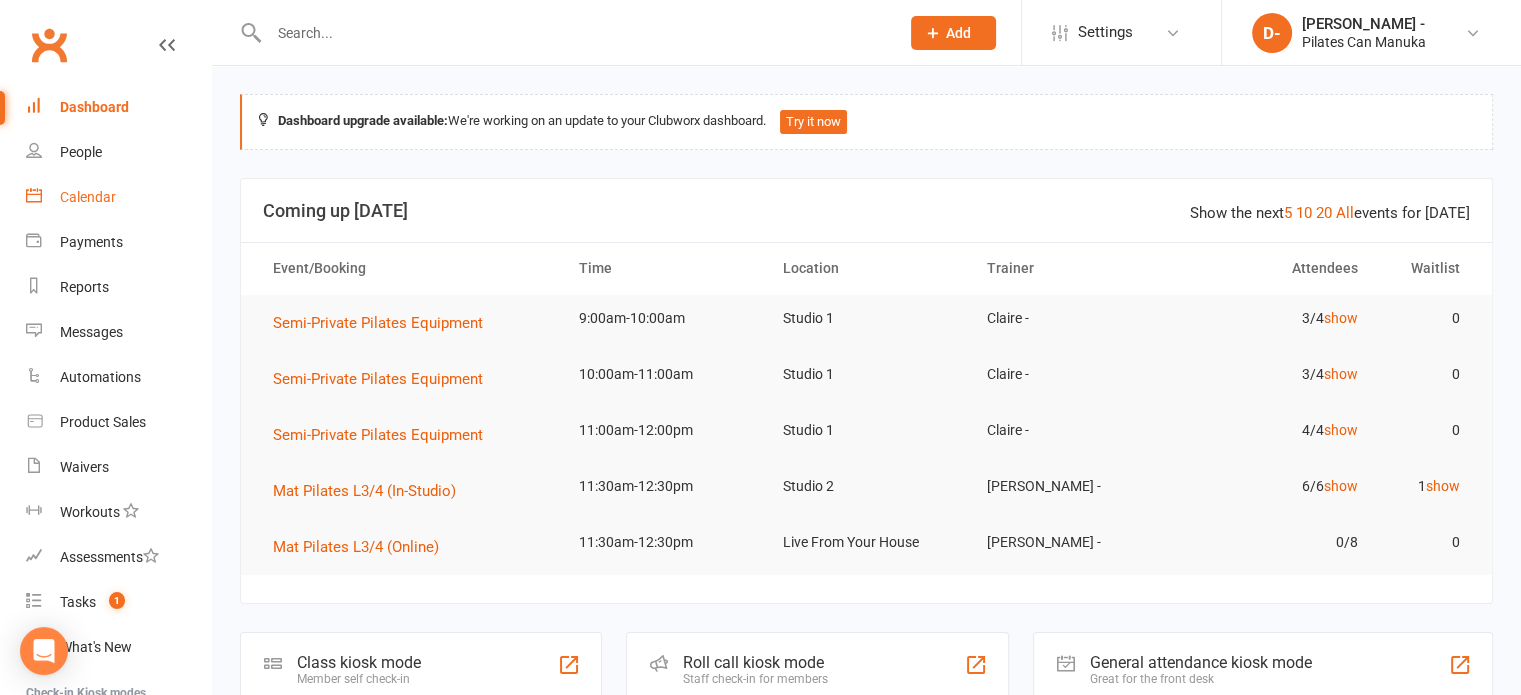 click on "Calendar" at bounding box center (88, 197) 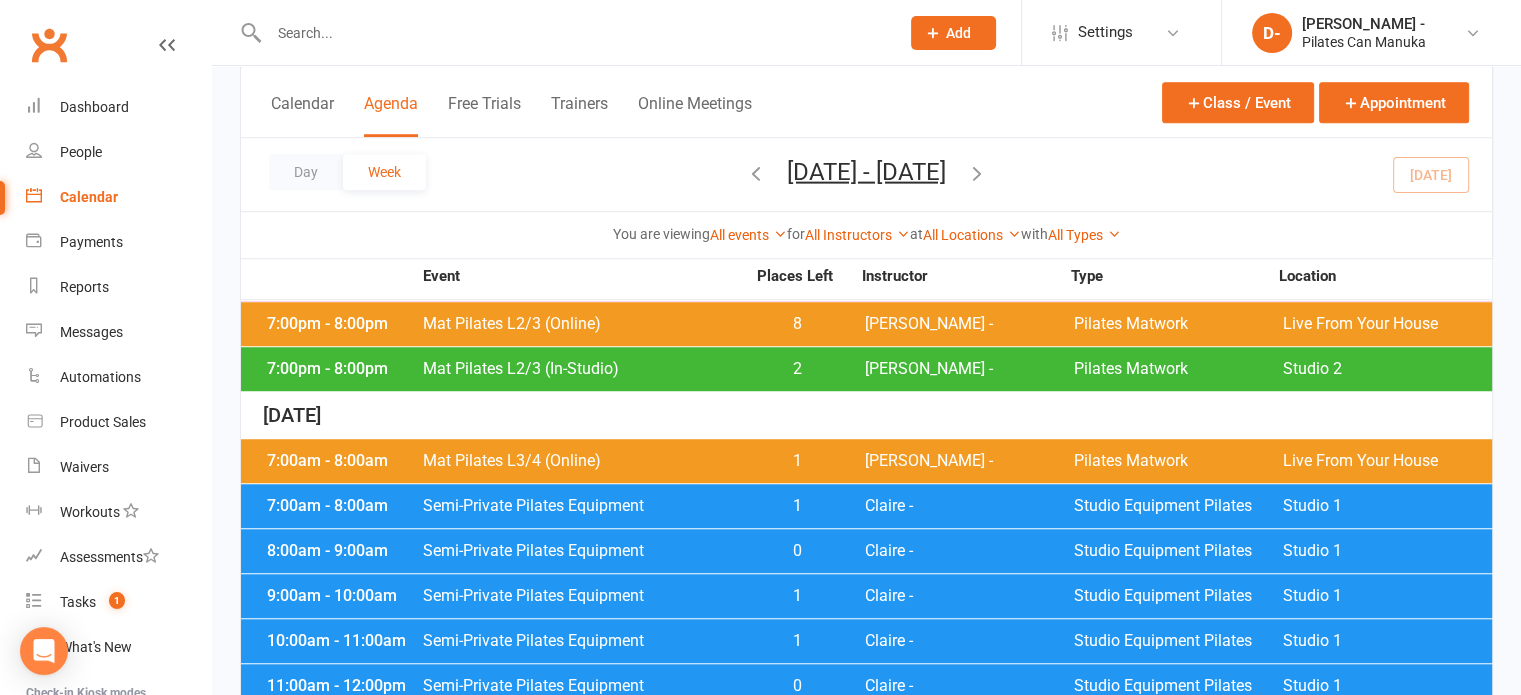 scroll, scrollTop: 1500, scrollLeft: 0, axis: vertical 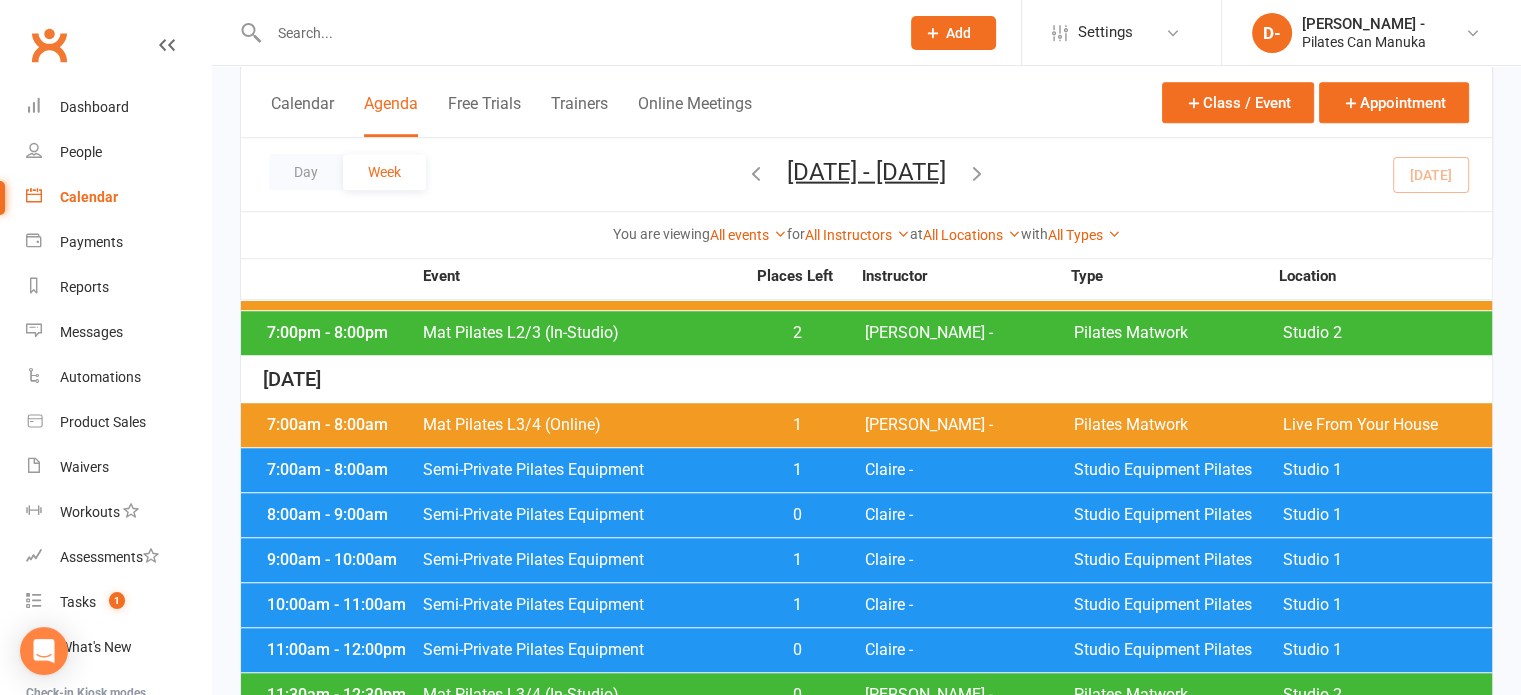 click on "Mat Pilates L3/4 (Online)" at bounding box center [583, 425] 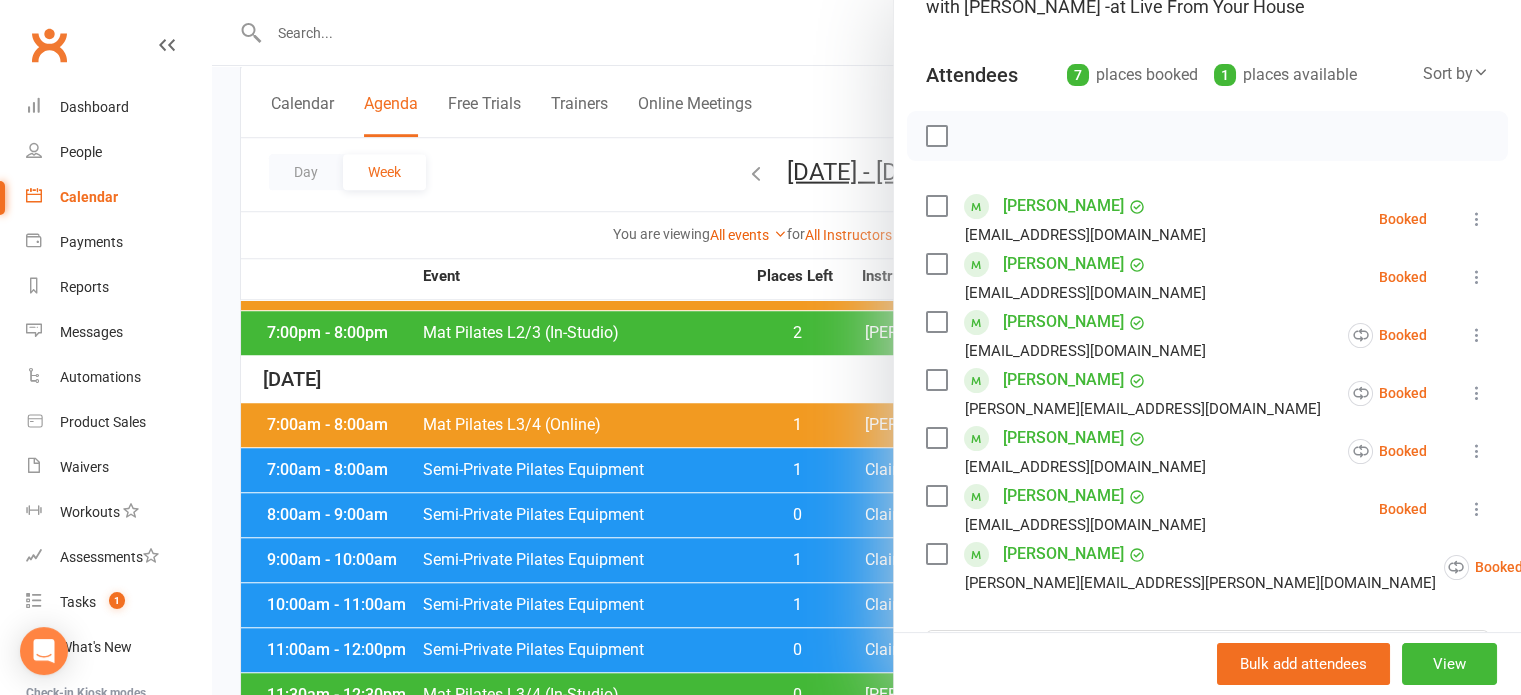 scroll, scrollTop: 200, scrollLeft: 0, axis: vertical 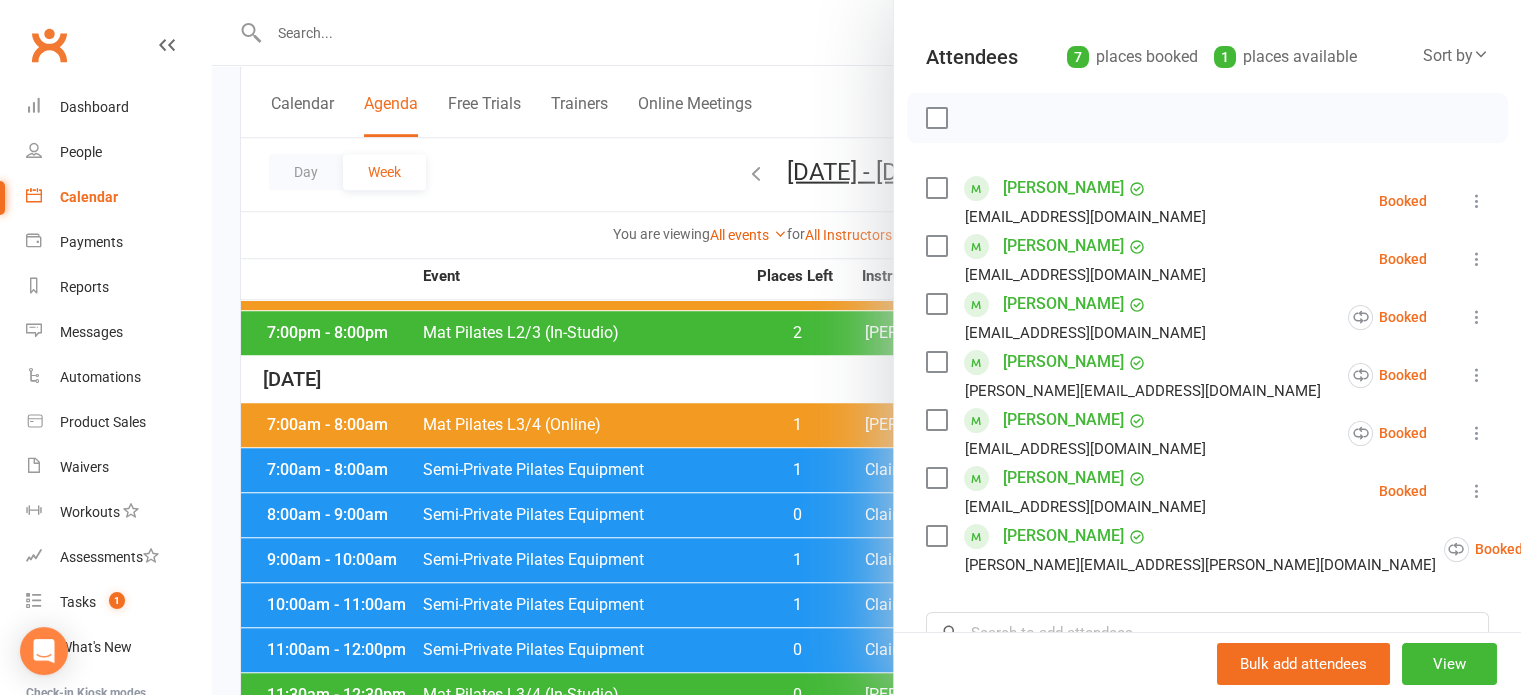 click at bounding box center [936, 118] 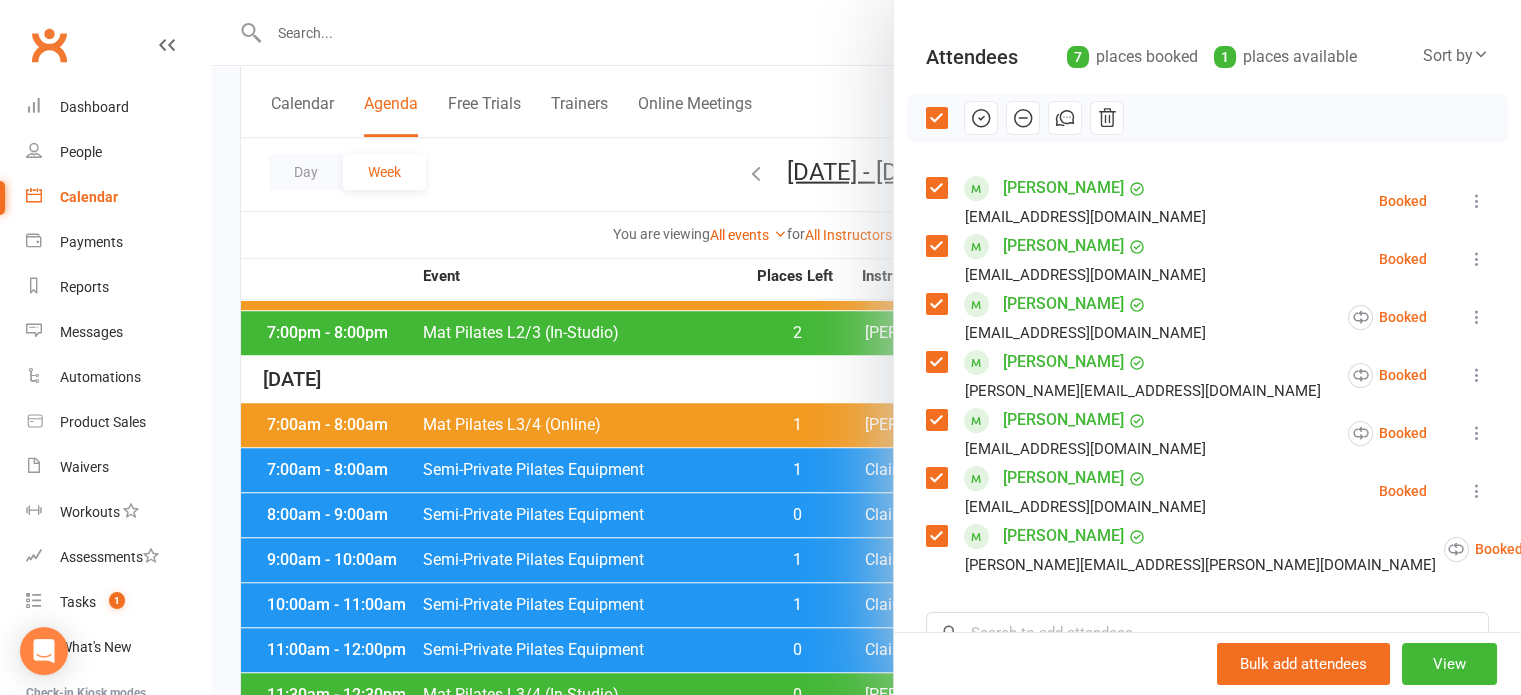 click at bounding box center [936, 188] 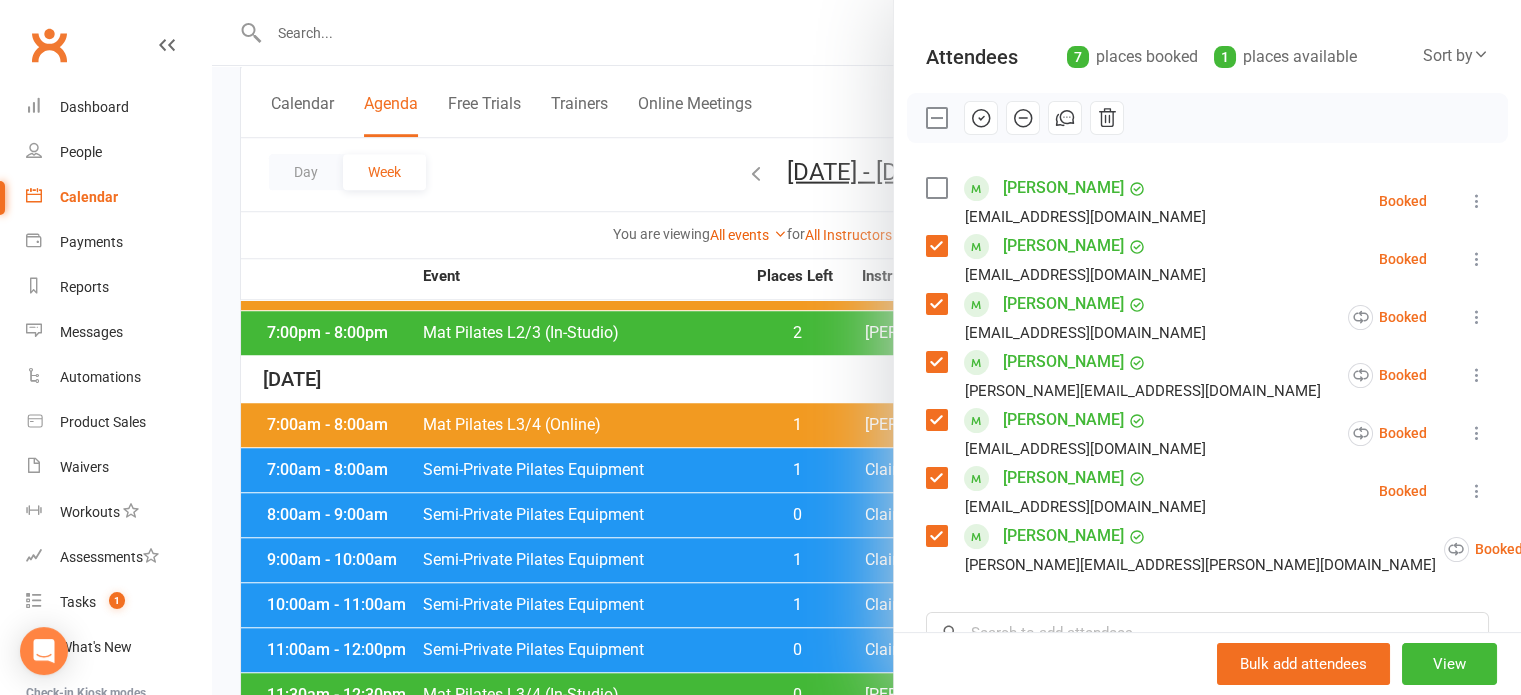 click at bounding box center (936, 420) 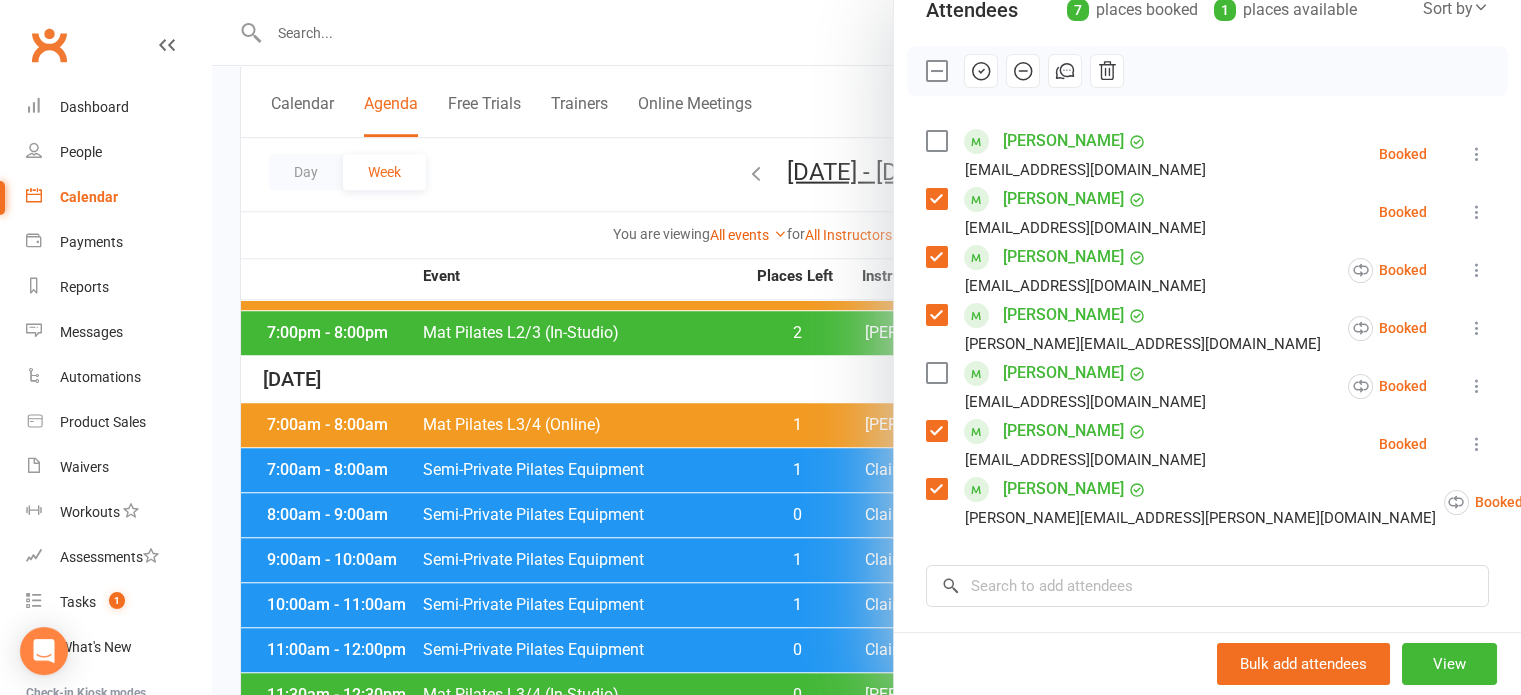scroll, scrollTop: 200, scrollLeft: 0, axis: vertical 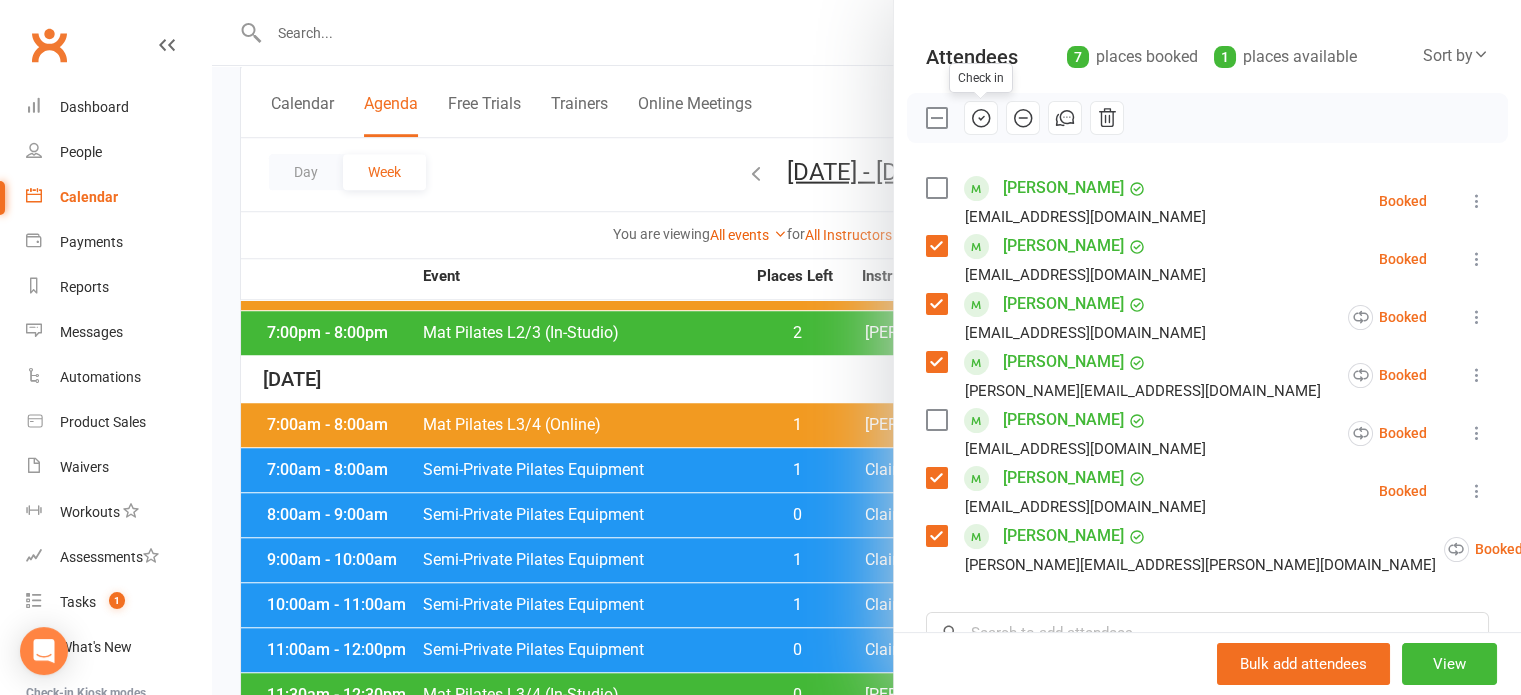 click 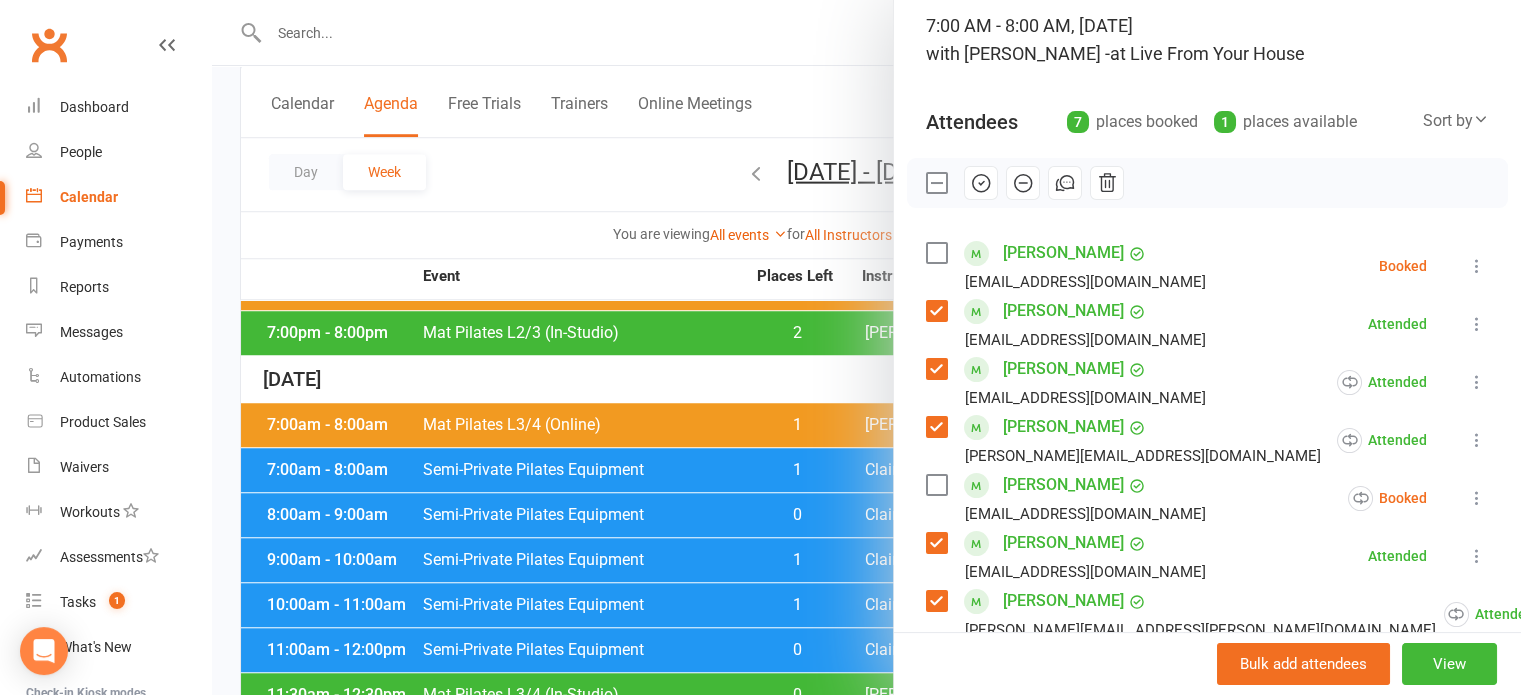 scroll, scrollTop: 100, scrollLeft: 0, axis: vertical 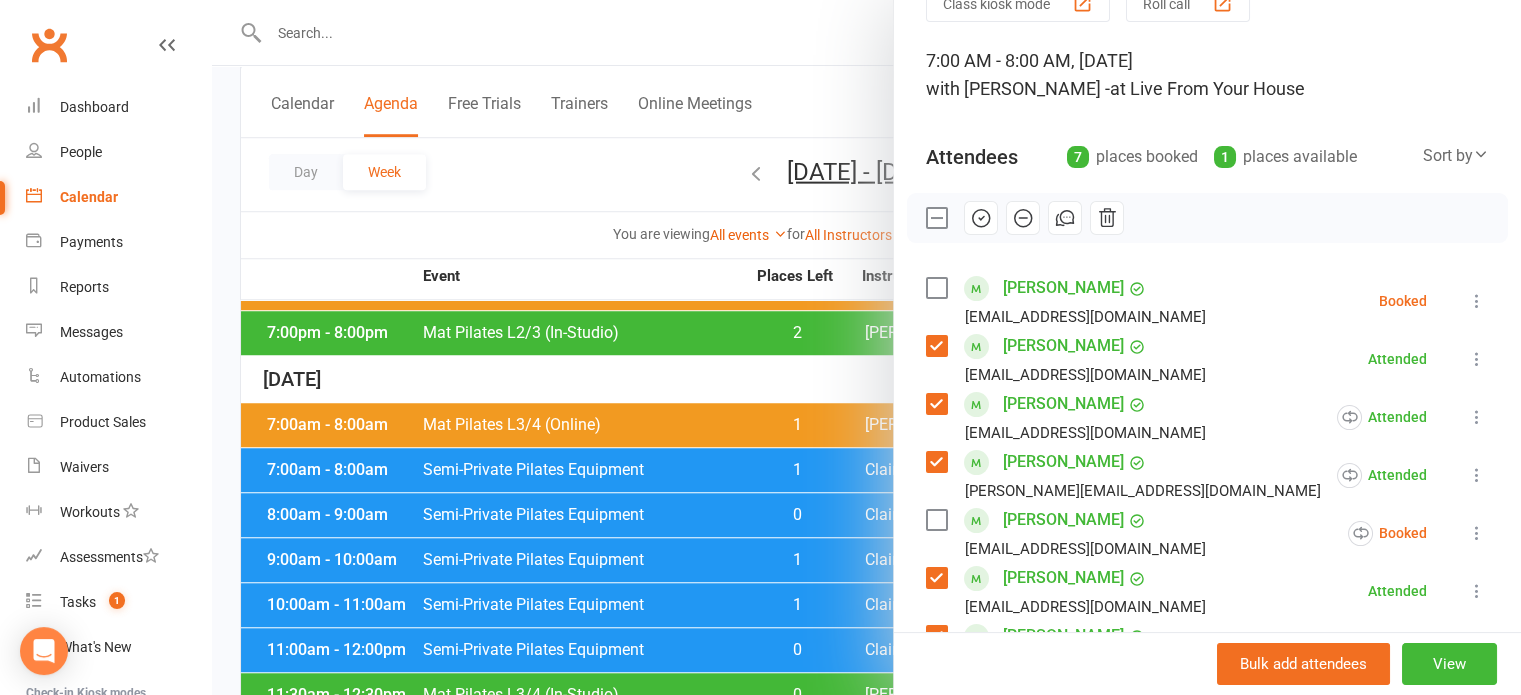 click at bounding box center [1477, 301] 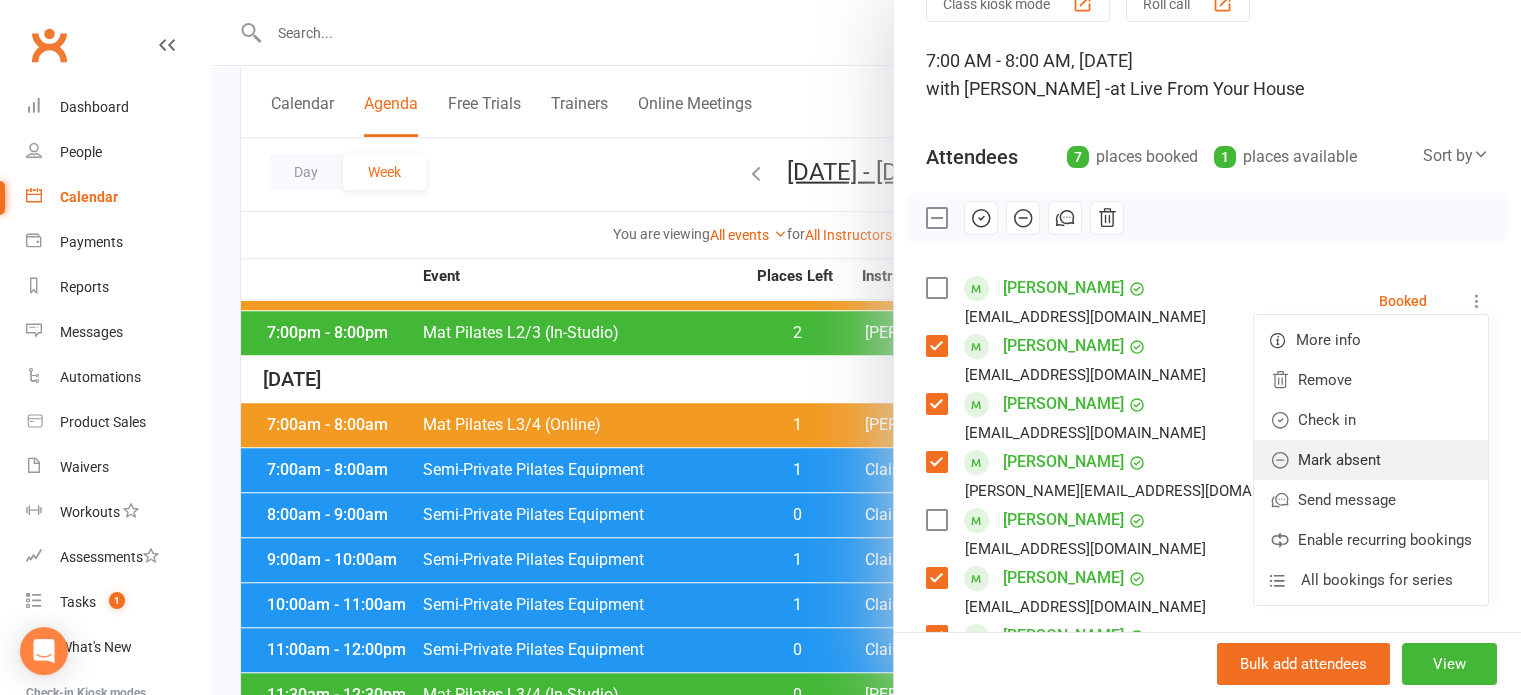 click on "Mark absent" at bounding box center [1371, 460] 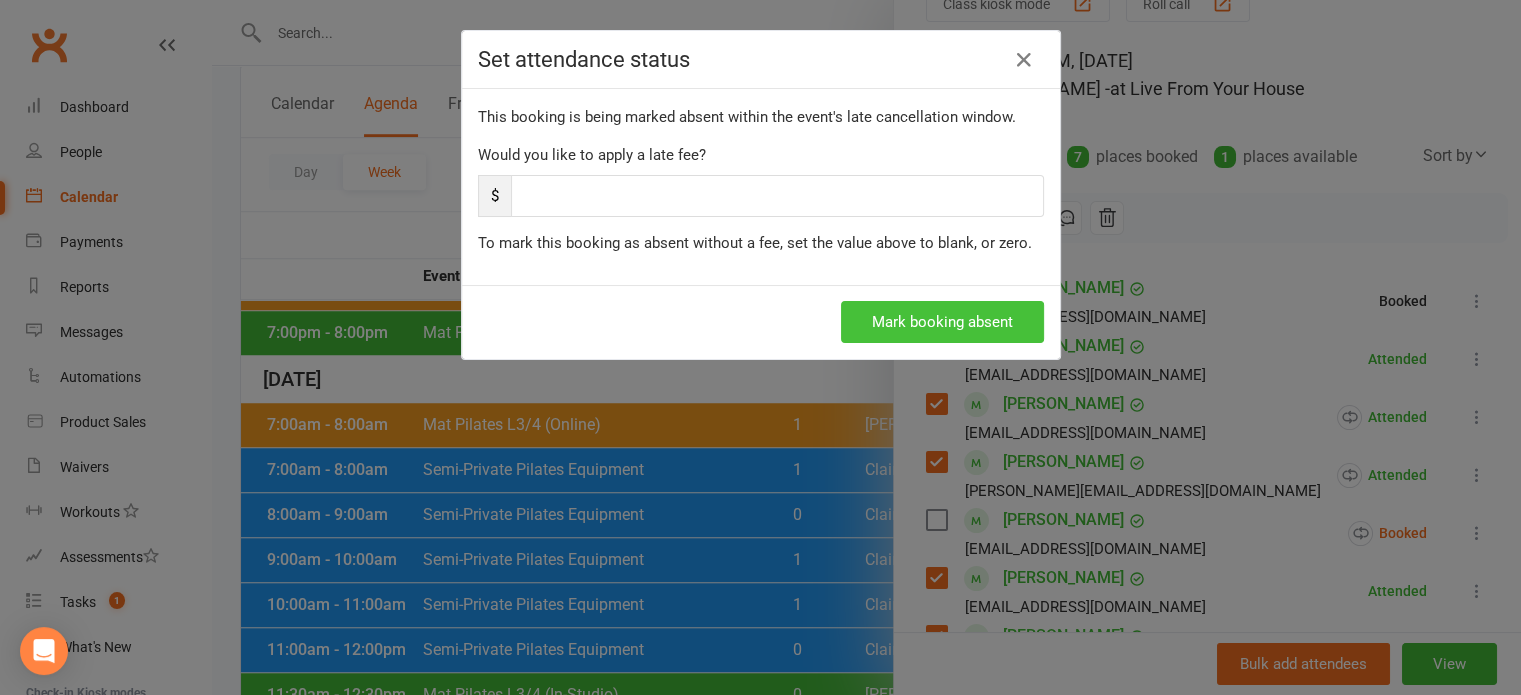 click on "Mark booking absent" at bounding box center [942, 322] 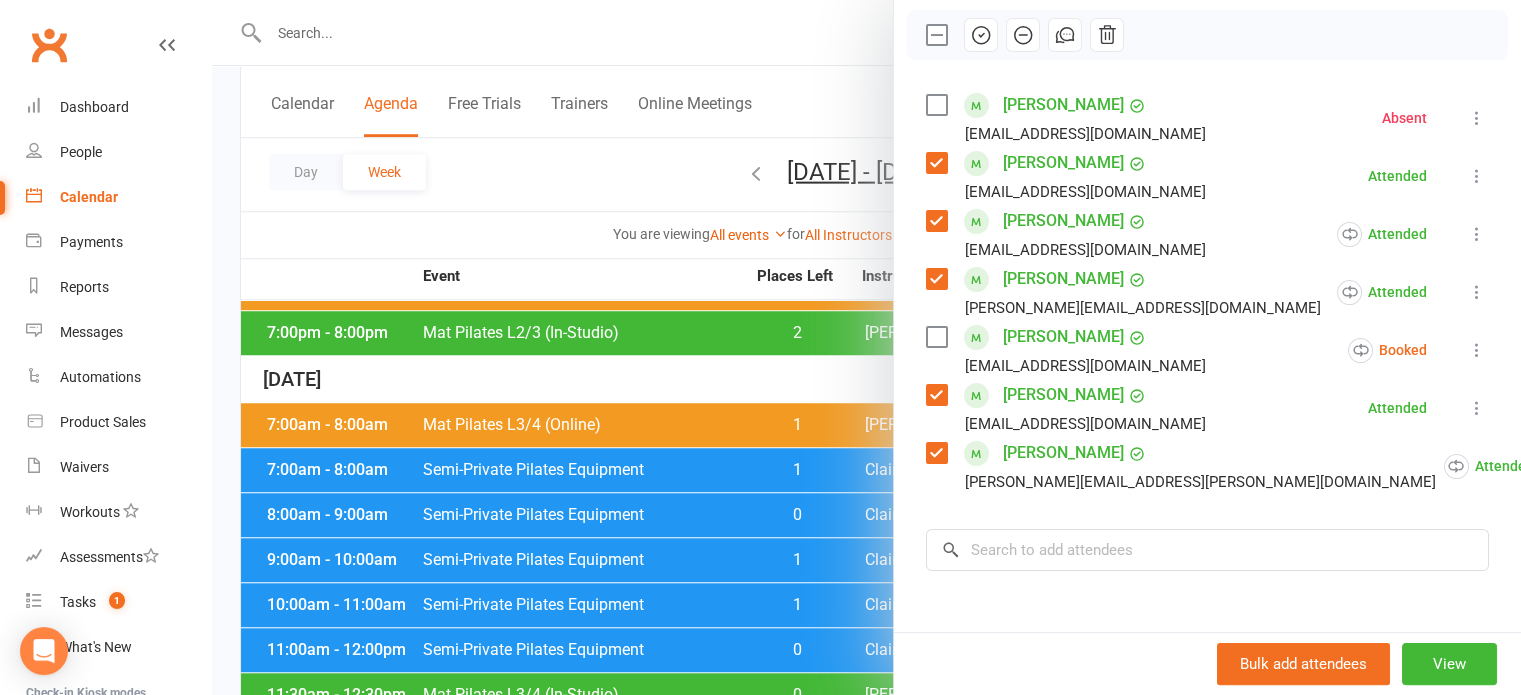 scroll, scrollTop: 300, scrollLeft: 0, axis: vertical 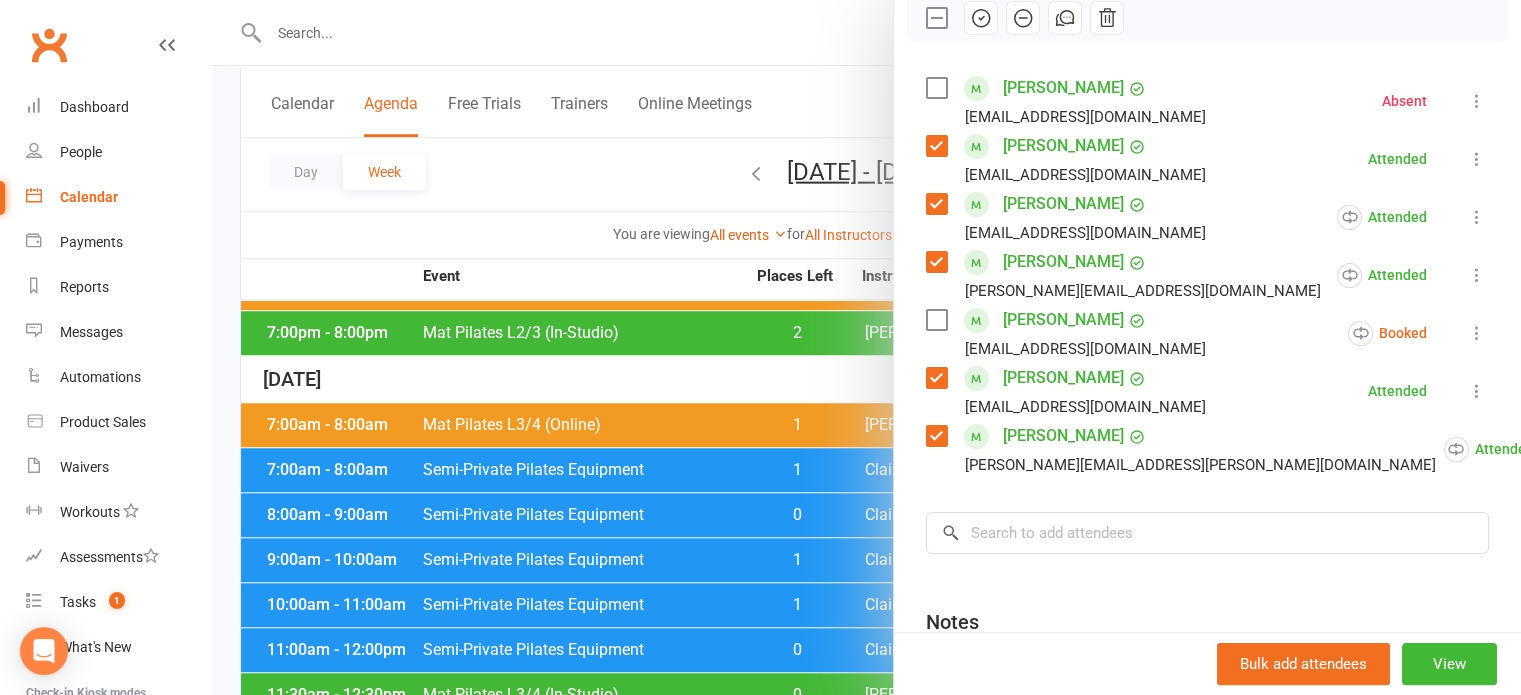 click at bounding box center (1477, 333) 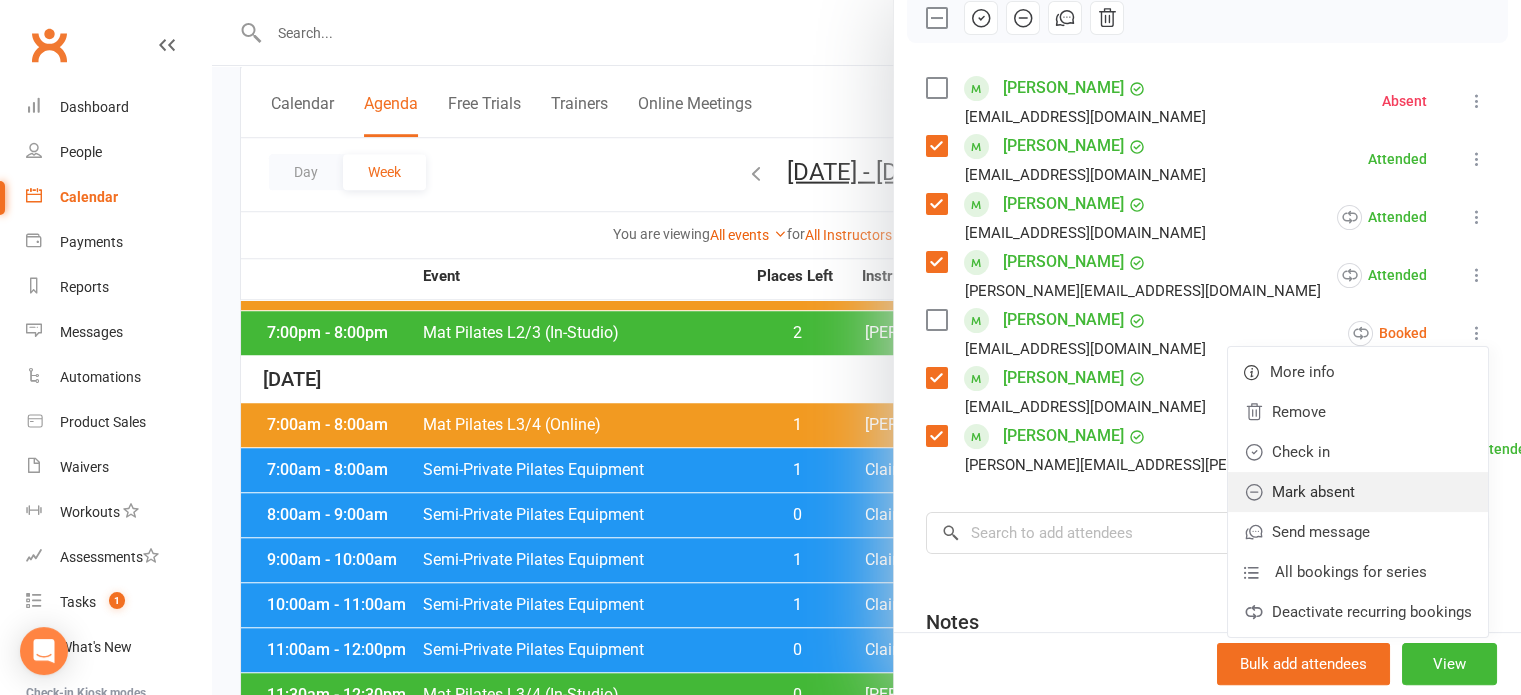 click on "Mark absent" at bounding box center (1358, 492) 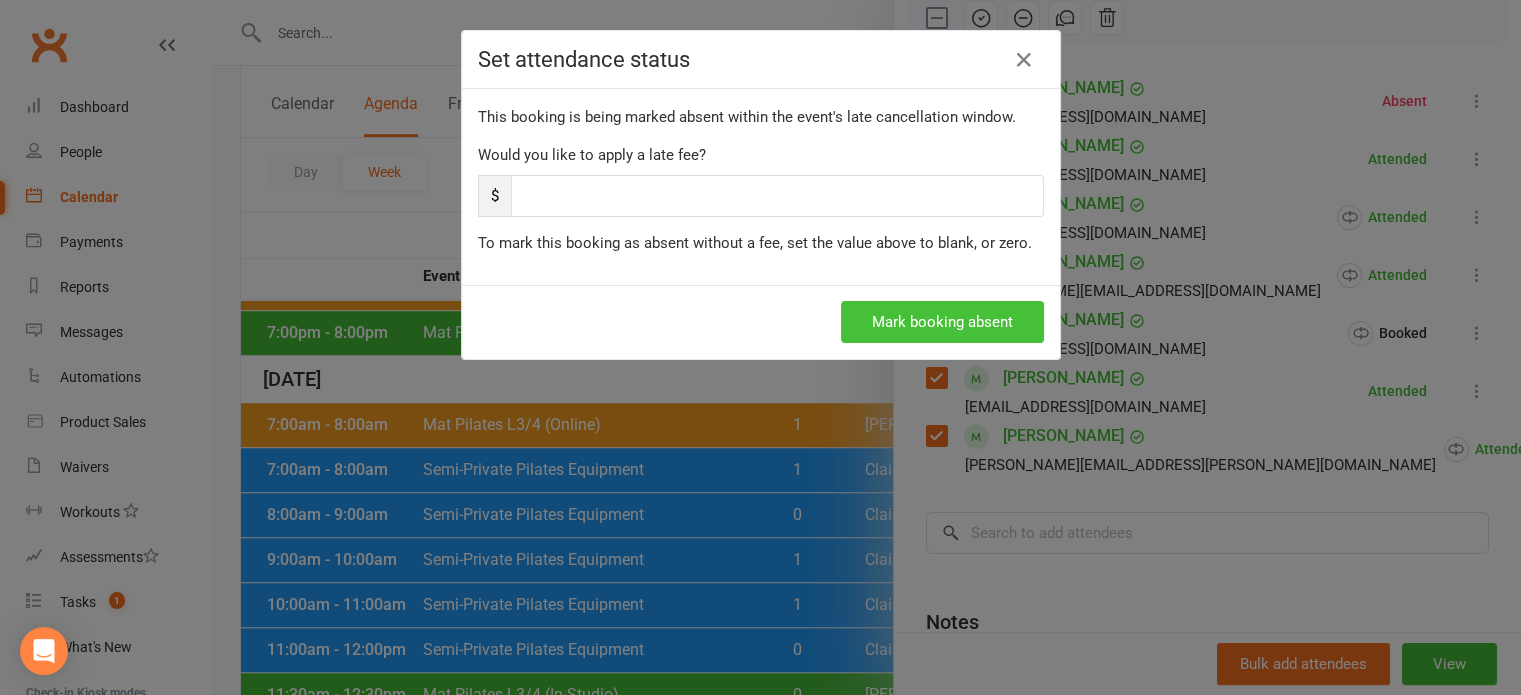 click on "Mark booking absent" at bounding box center (942, 322) 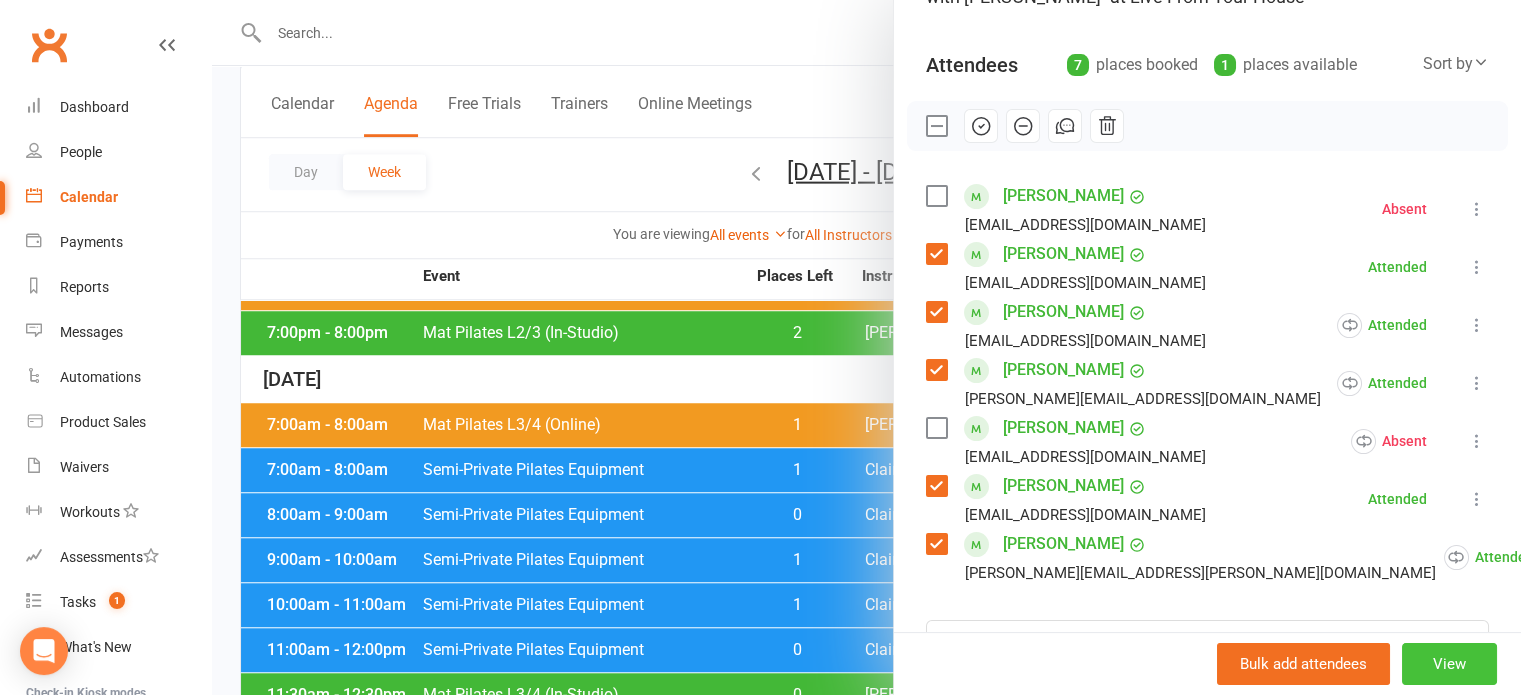 scroll, scrollTop: 200, scrollLeft: 0, axis: vertical 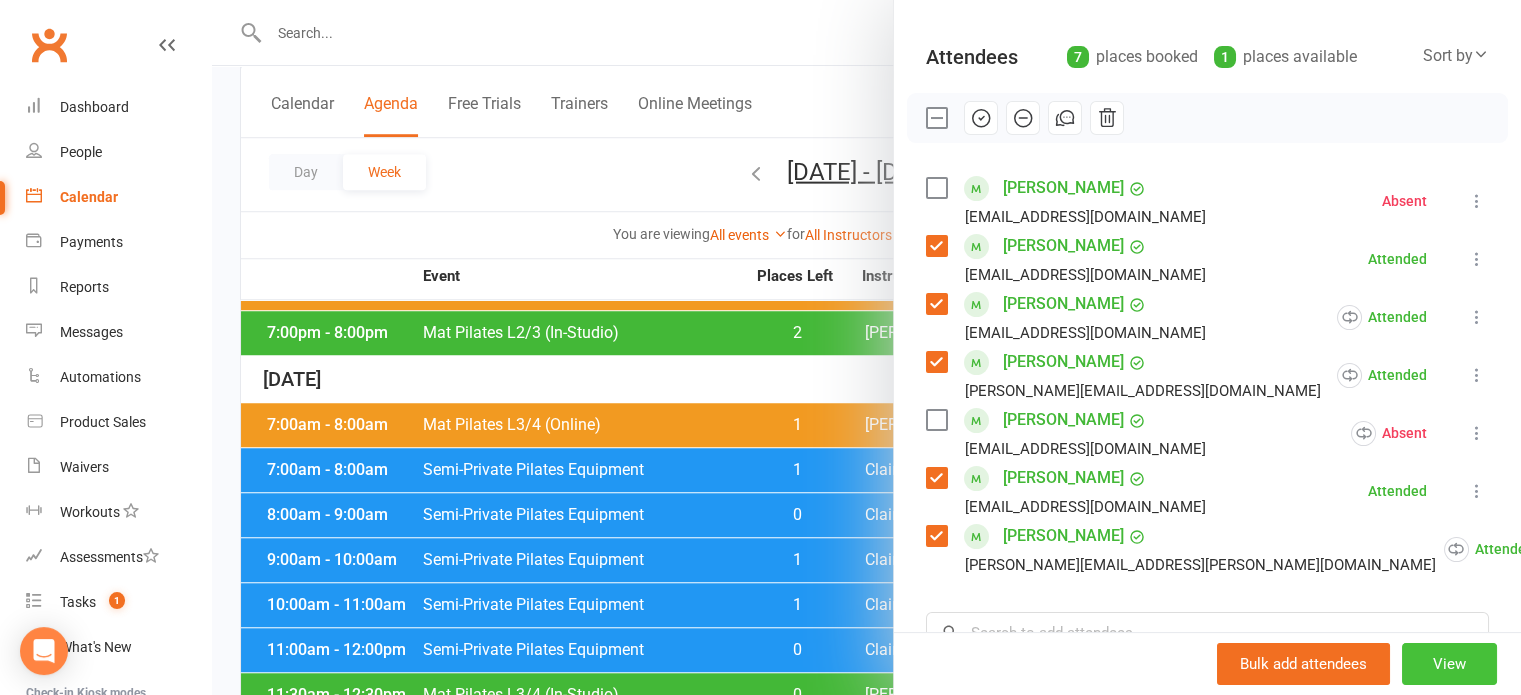 click on "View" at bounding box center [1449, 664] 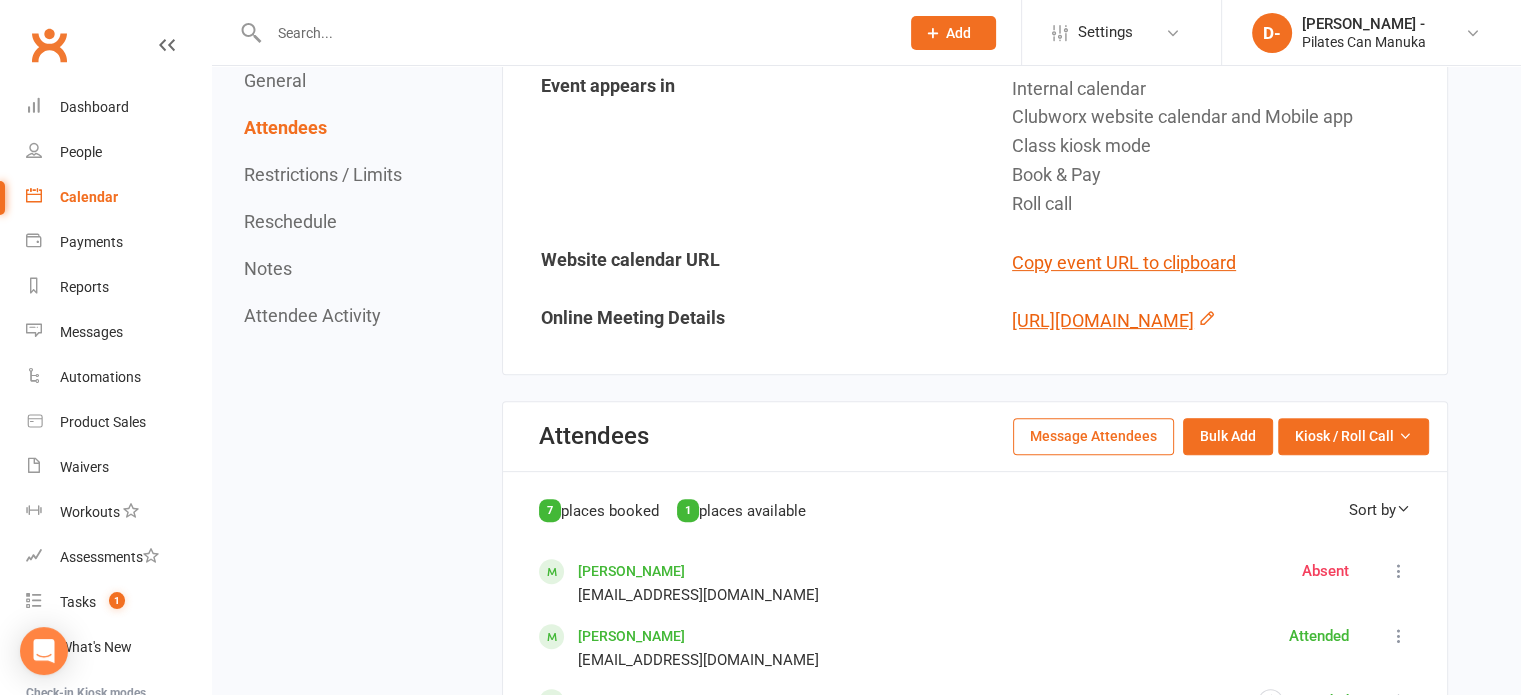 scroll, scrollTop: 500, scrollLeft: 0, axis: vertical 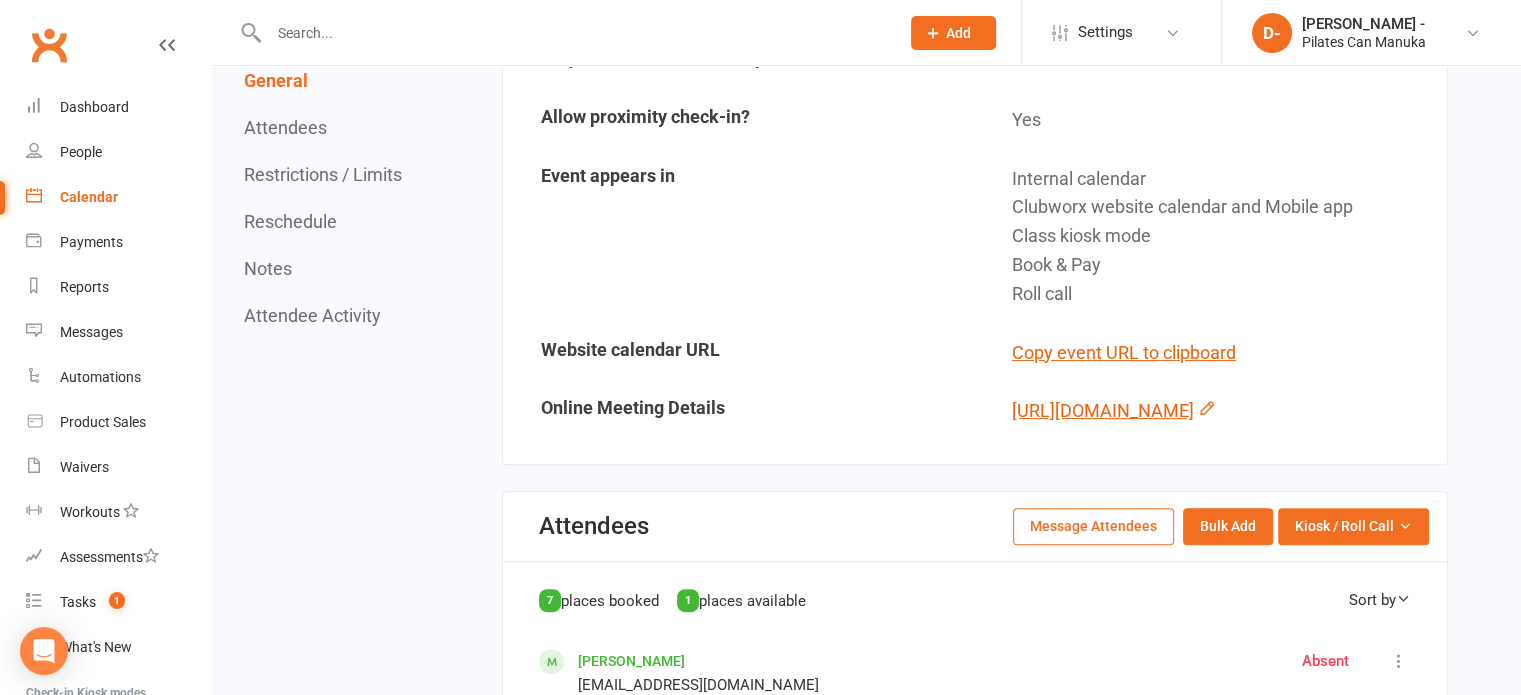 click at bounding box center (562, 32) 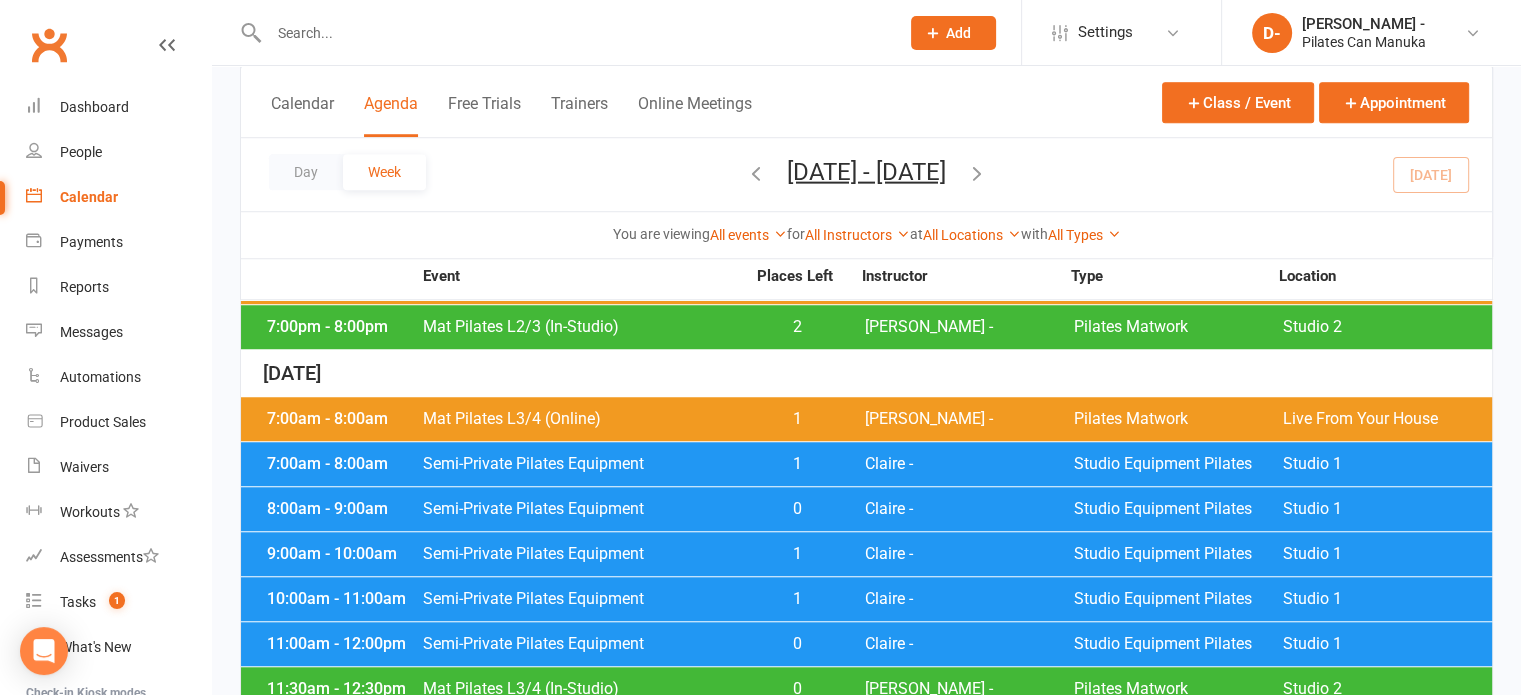 scroll, scrollTop: 1500, scrollLeft: 0, axis: vertical 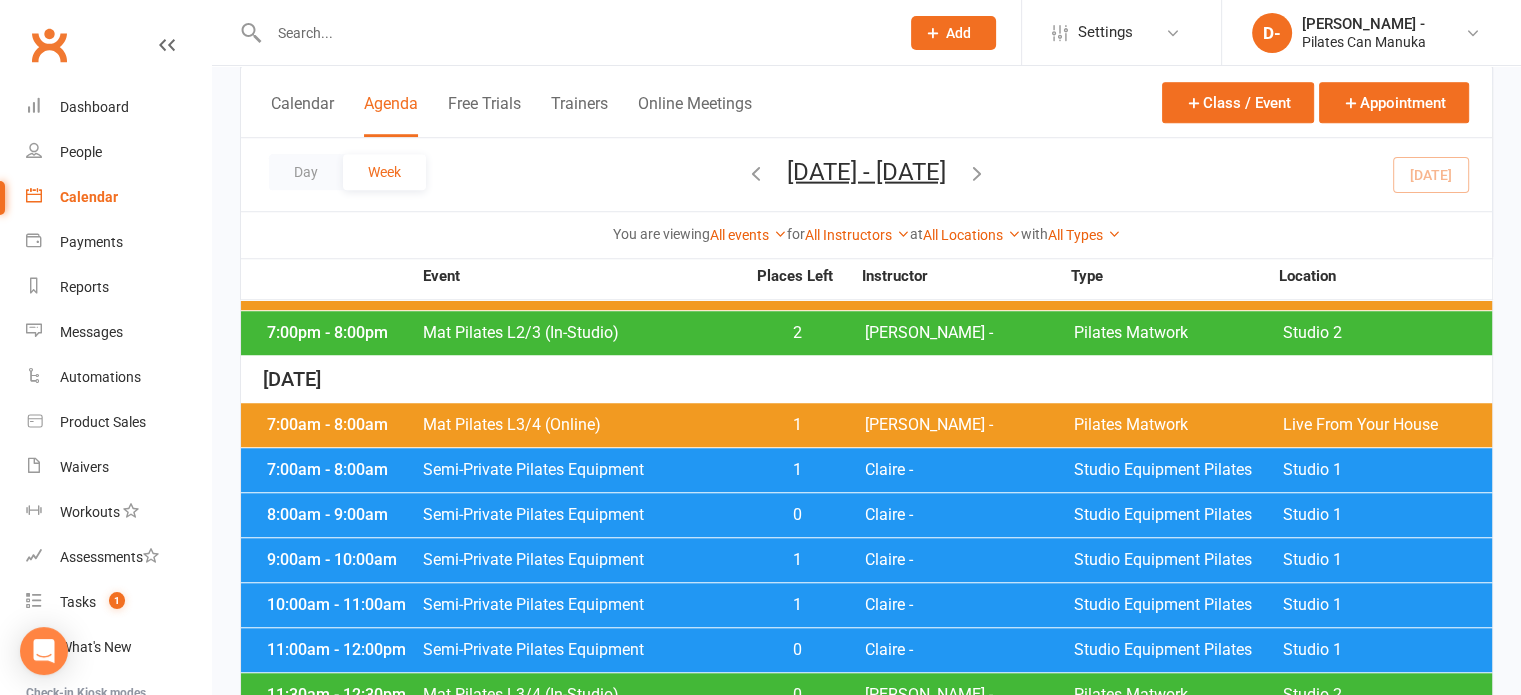 click on "Semi-Private Pilates Equipment" at bounding box center [583, 470] 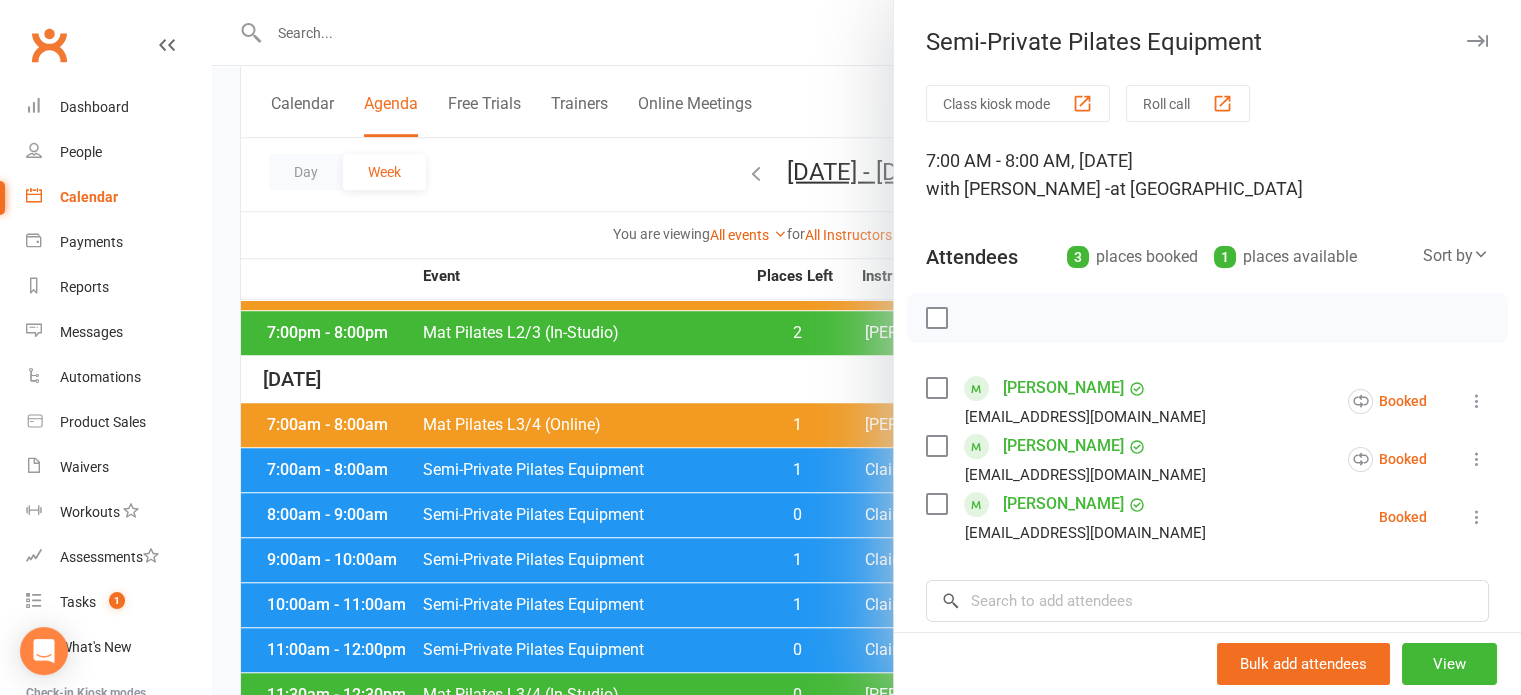 click at bounding box center [866, 347] 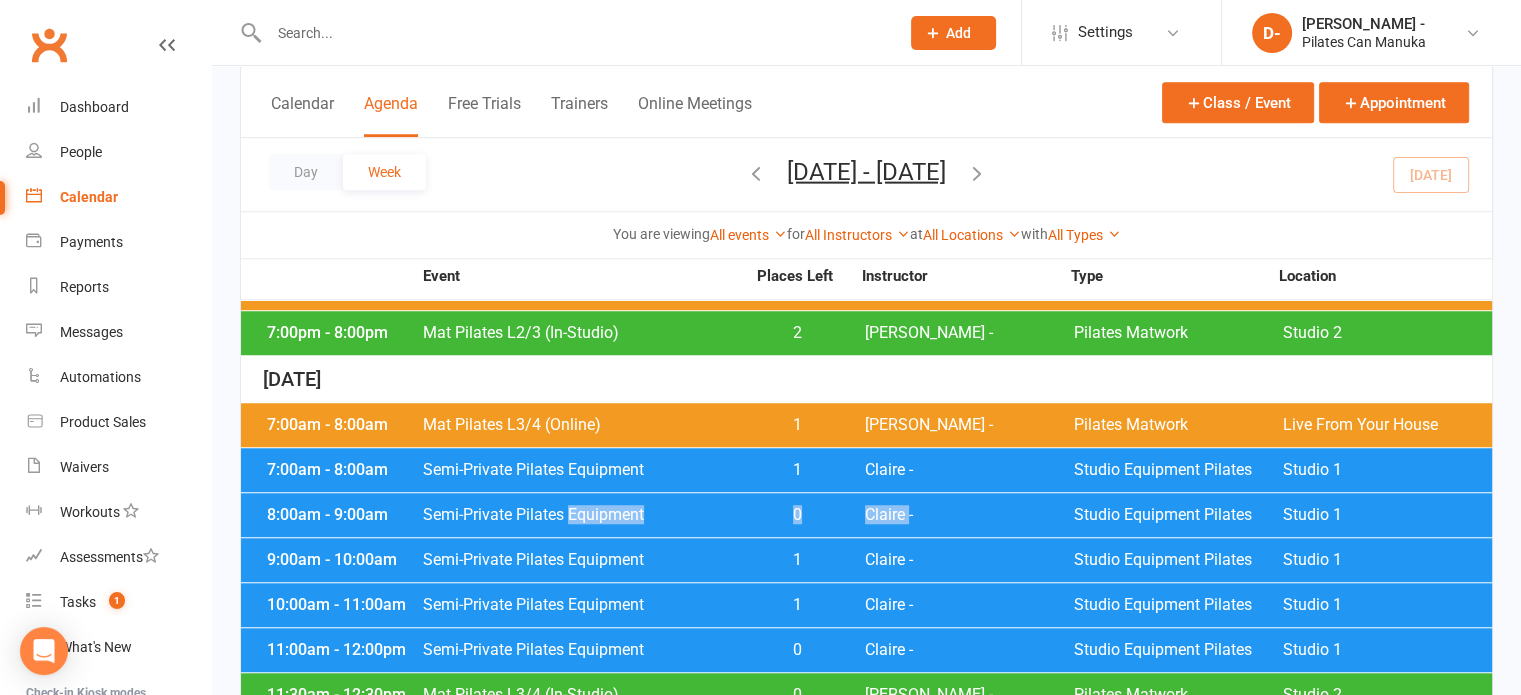 click on "8:00am - 9:00am Semi-Private Pilates Equipment 0 Claire - Studio Equipment Pilates Studio 1" at bounding box center (866, 515) 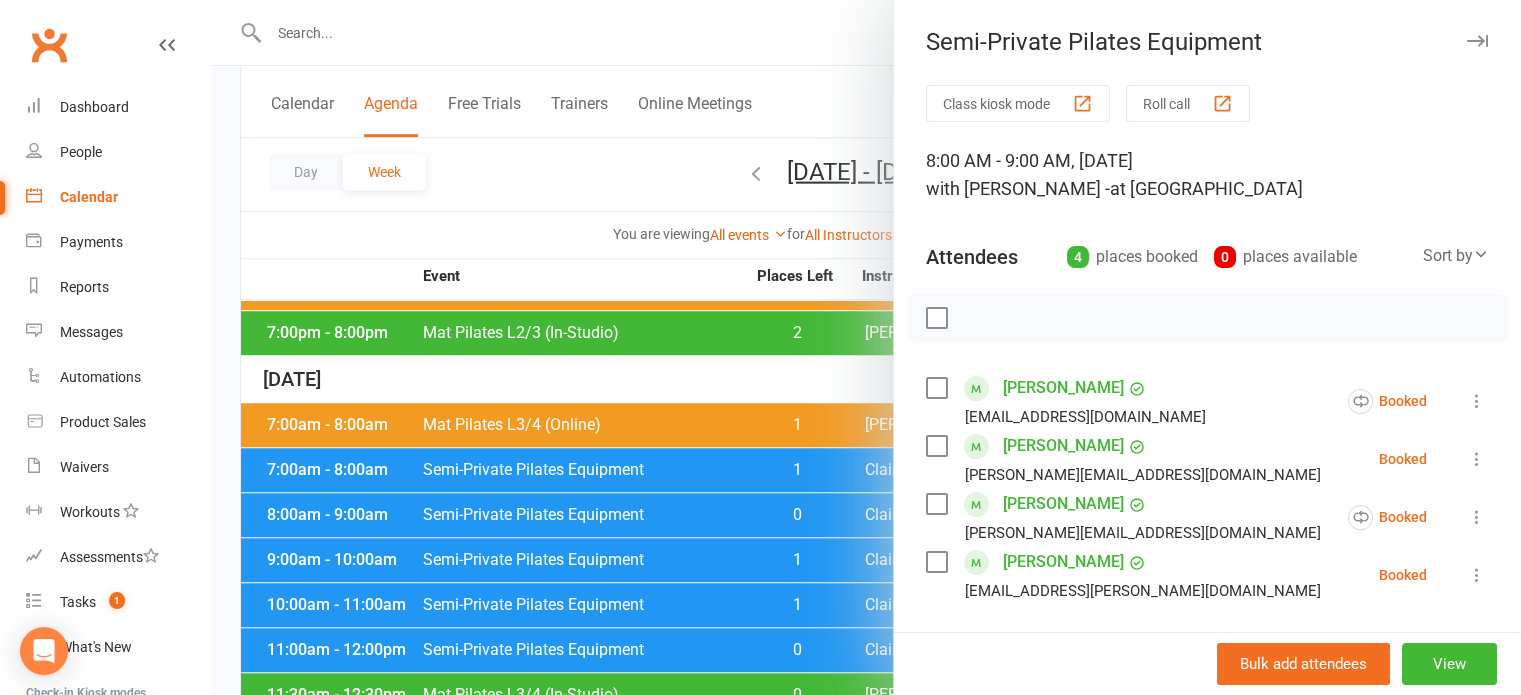 click at bounding box center [866, 347] 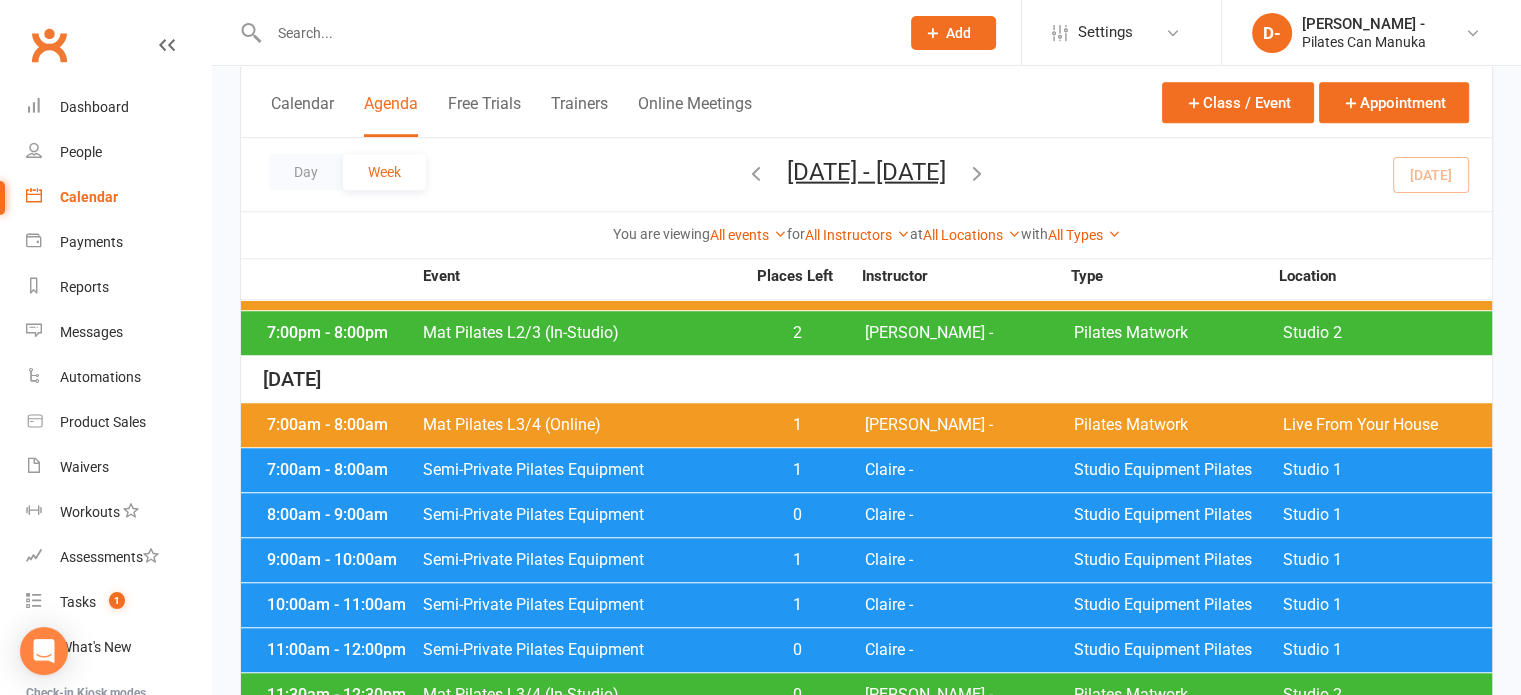 click on "1" at bounding box center [797, 560] 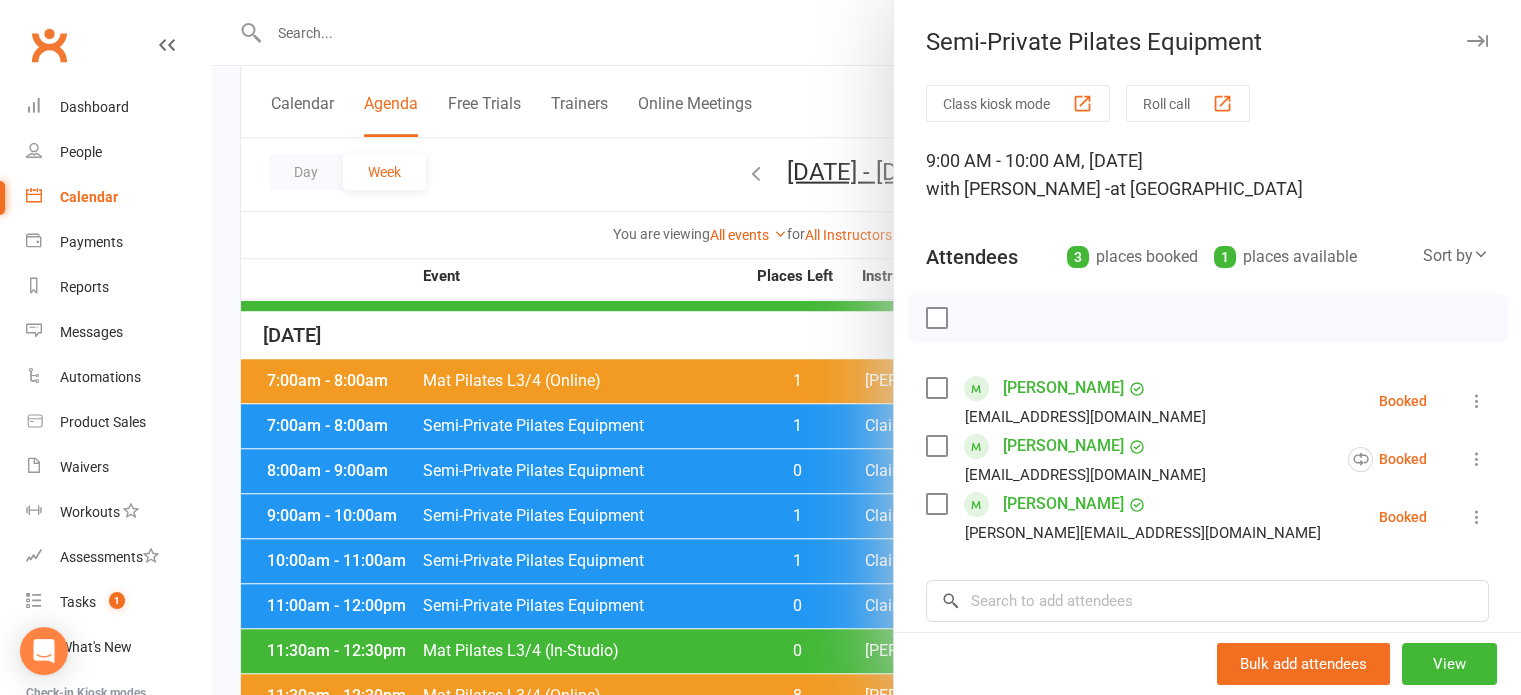 scroll, scrollTop: 1600, scrollLeft: 0, axis: vertical 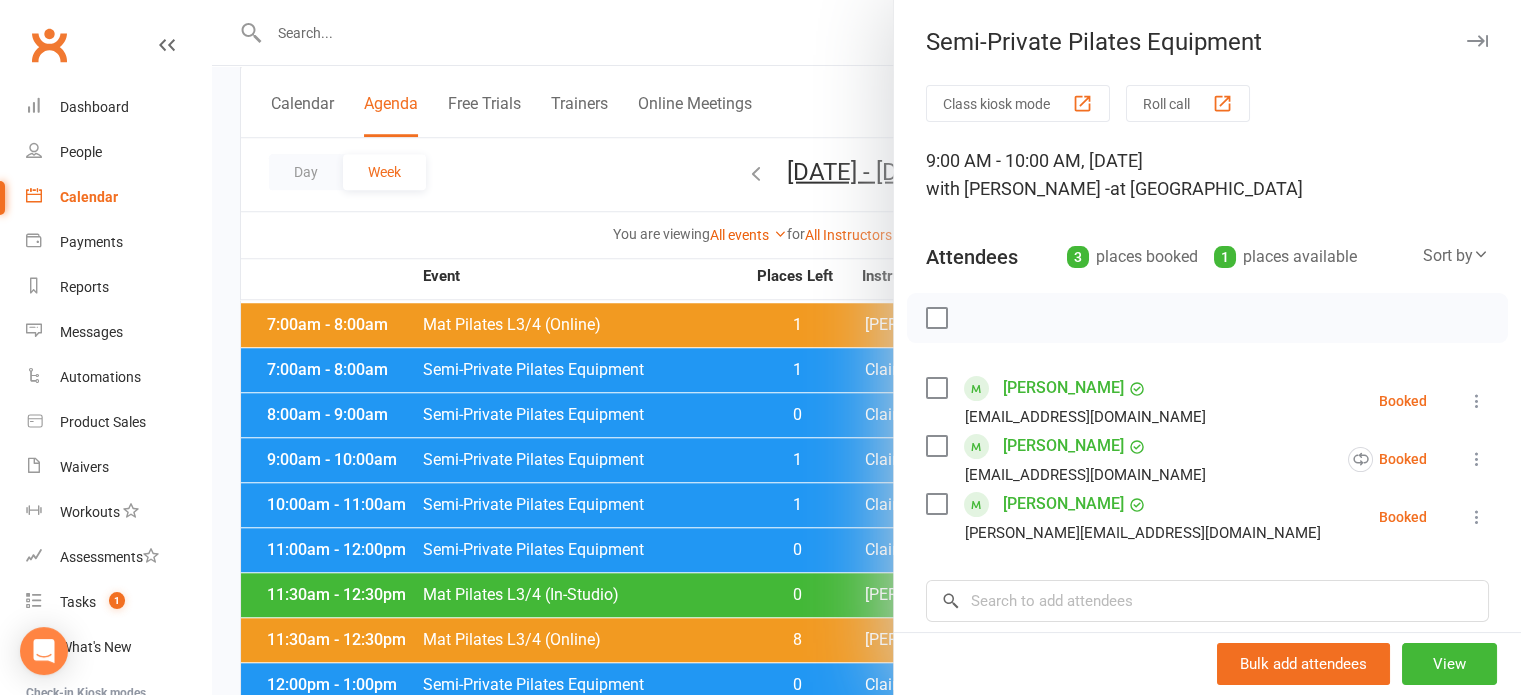 click at bounding box center (866, 347) 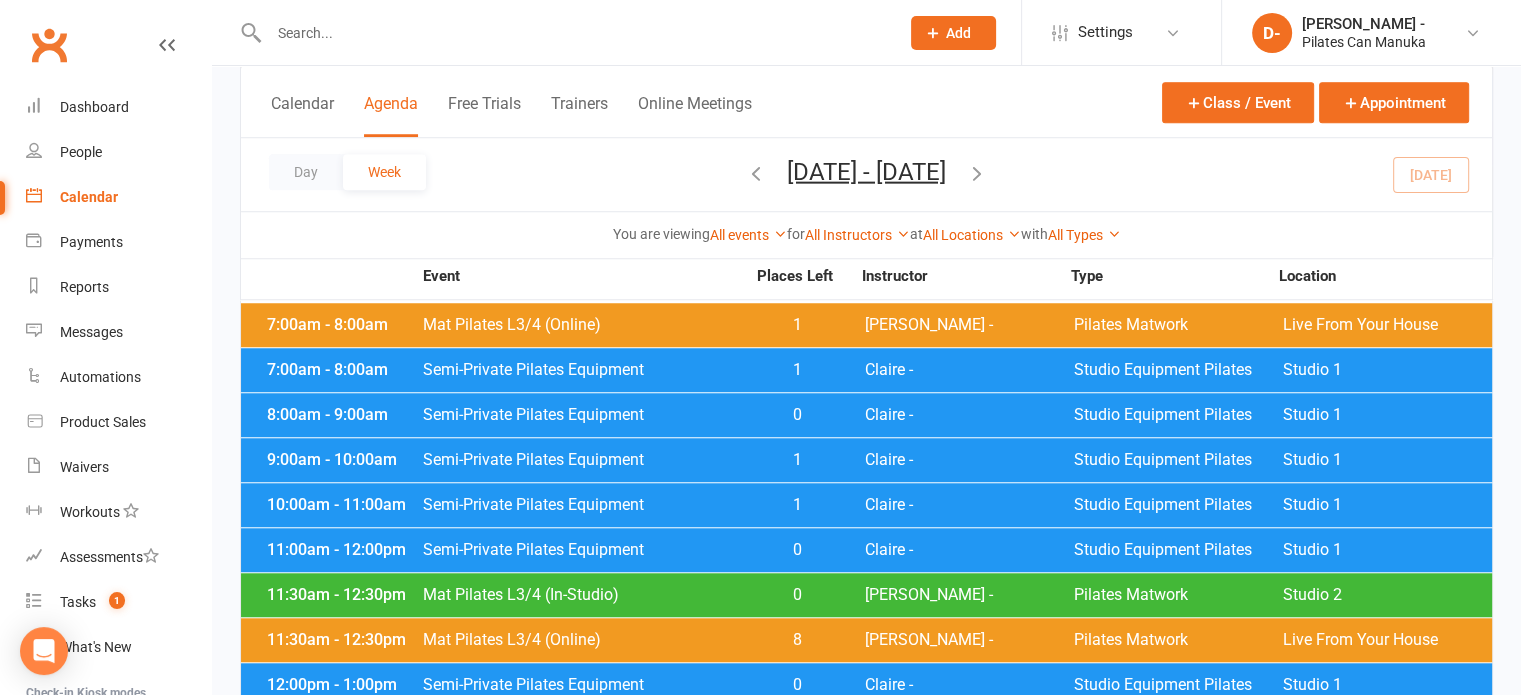 click on "Semi-Private Pilates Equipment" at bounding box center [583, 505] 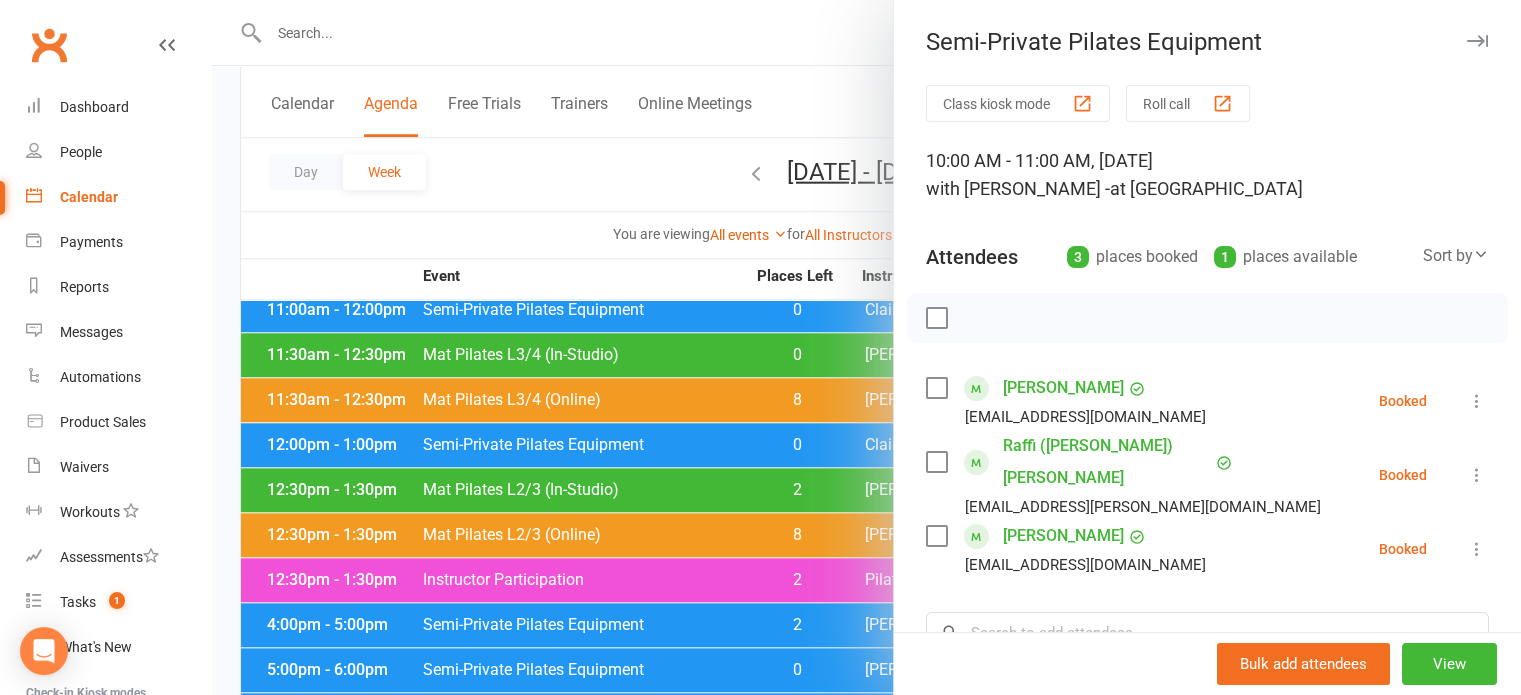 scroll, scrollTop: 1700, scrollLeft: 0, axis: vertical 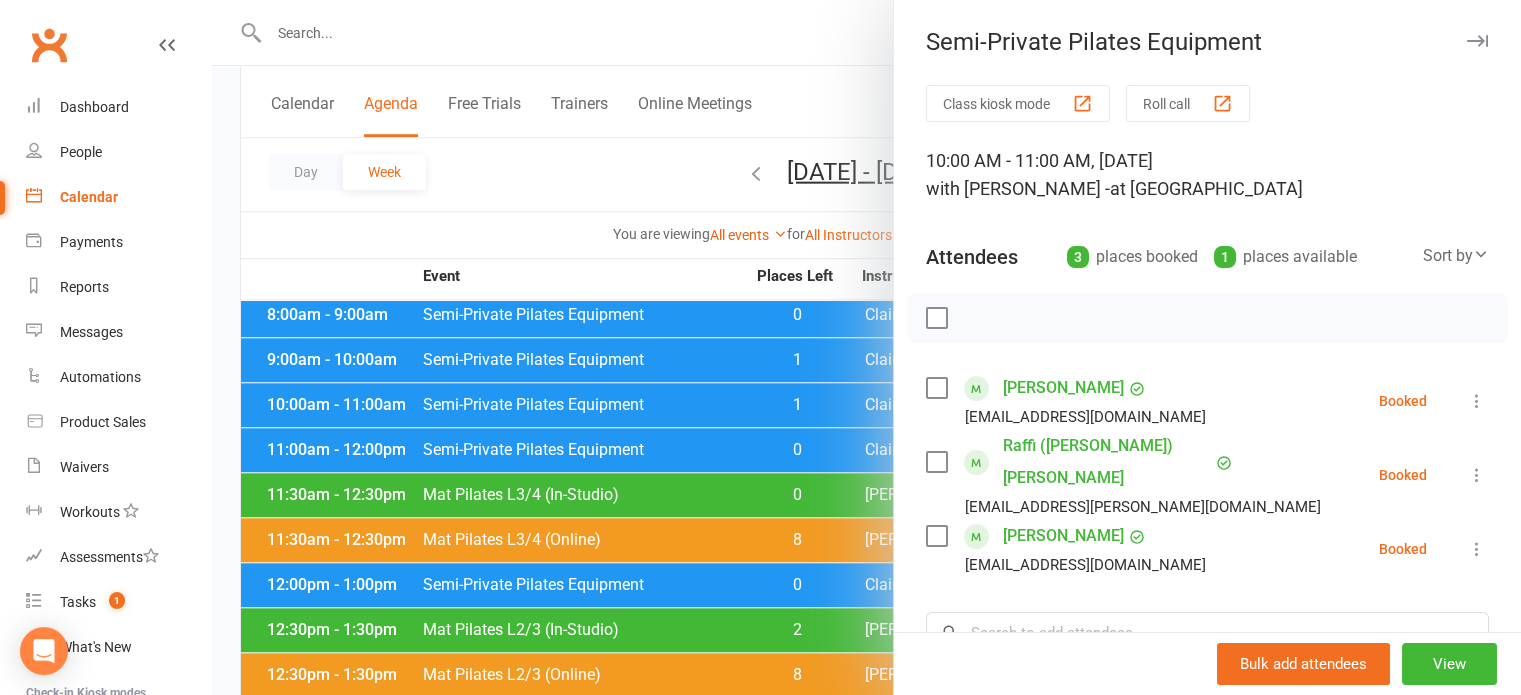 click at bounding box center [866, 347] 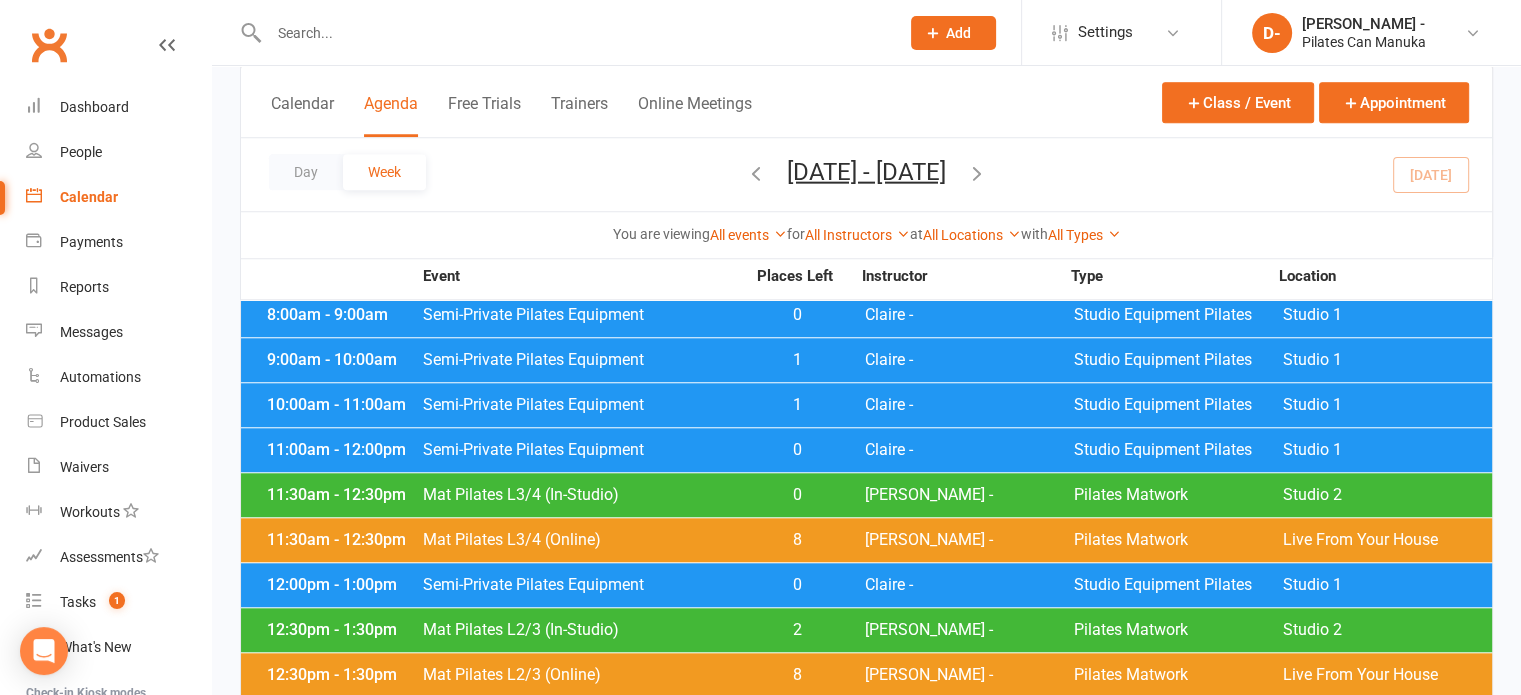 click on "Semi-Private Pilates Equipment" at bounding box center [583, 450] 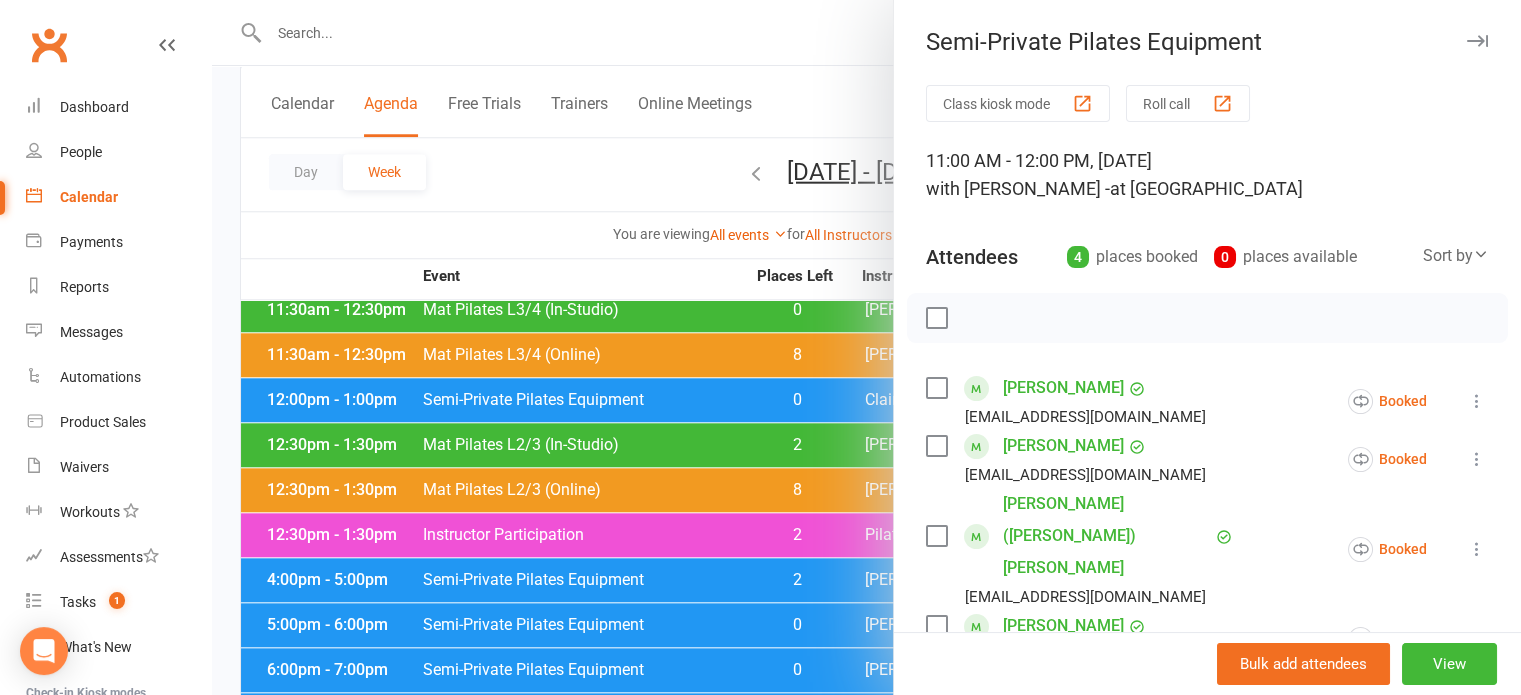scroll, scrollTop: 1900, scrollLeft: 0, axis: vertical 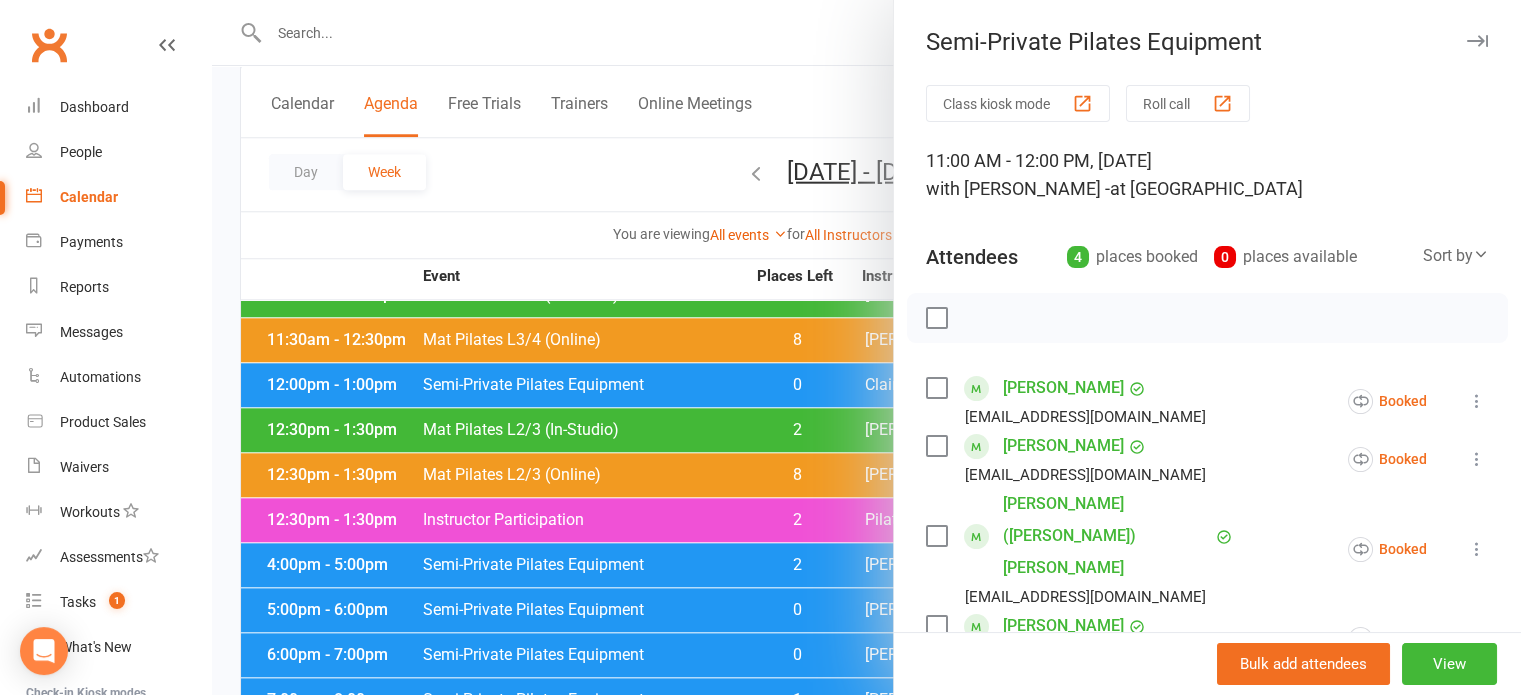 click at bounding box center (866, 347) 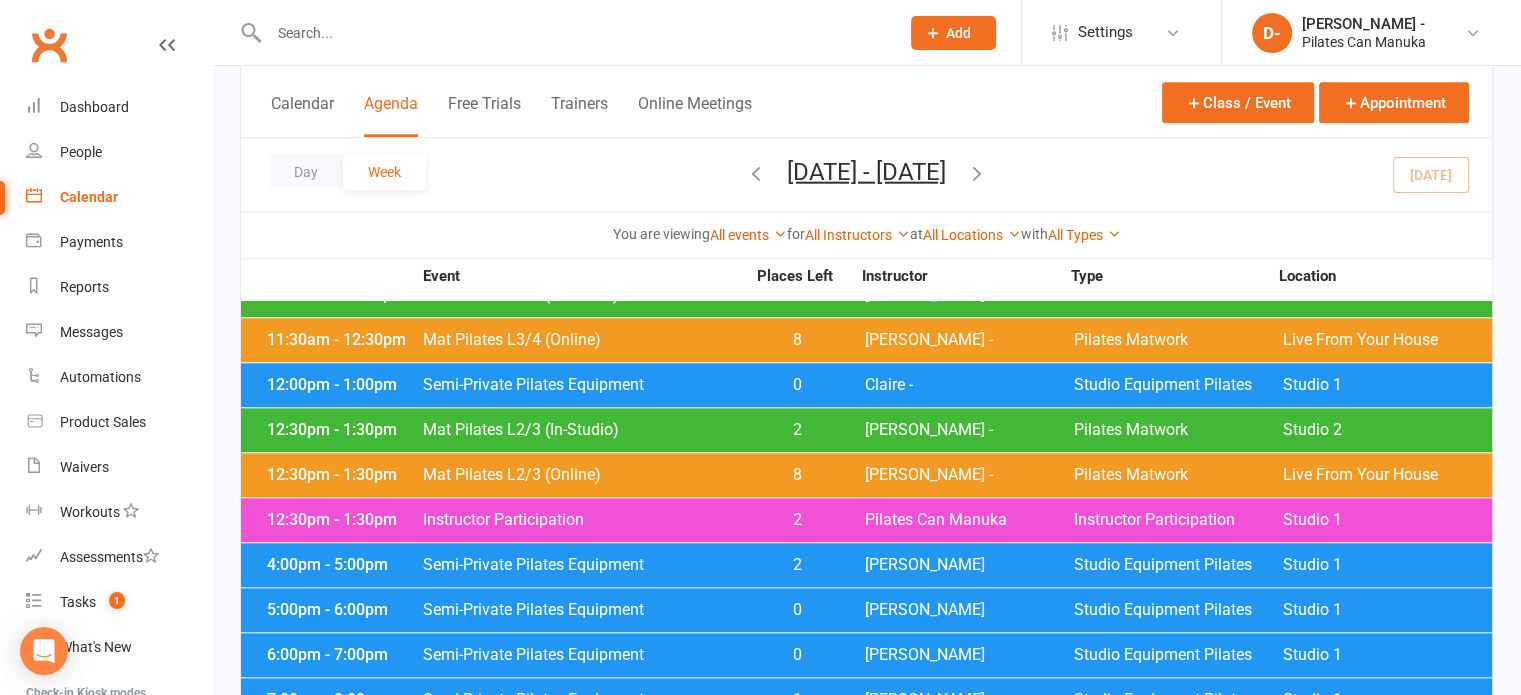 click on "4:00pm - 5:00pm Semi-Private Pilates Equipment 2 Claire D Studio Equipment Pilates Studio 1" at bounding box center [866, 565] 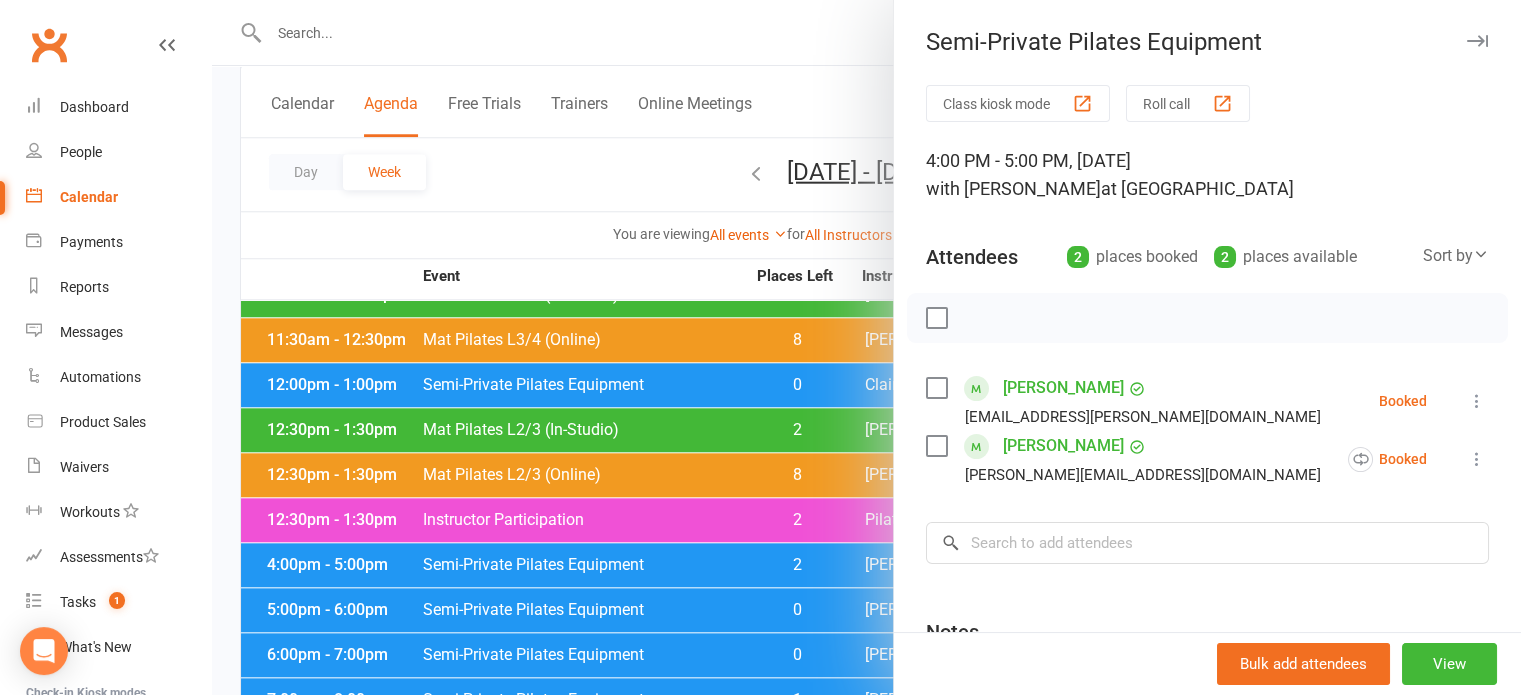 click at bounding box center [866, 347] 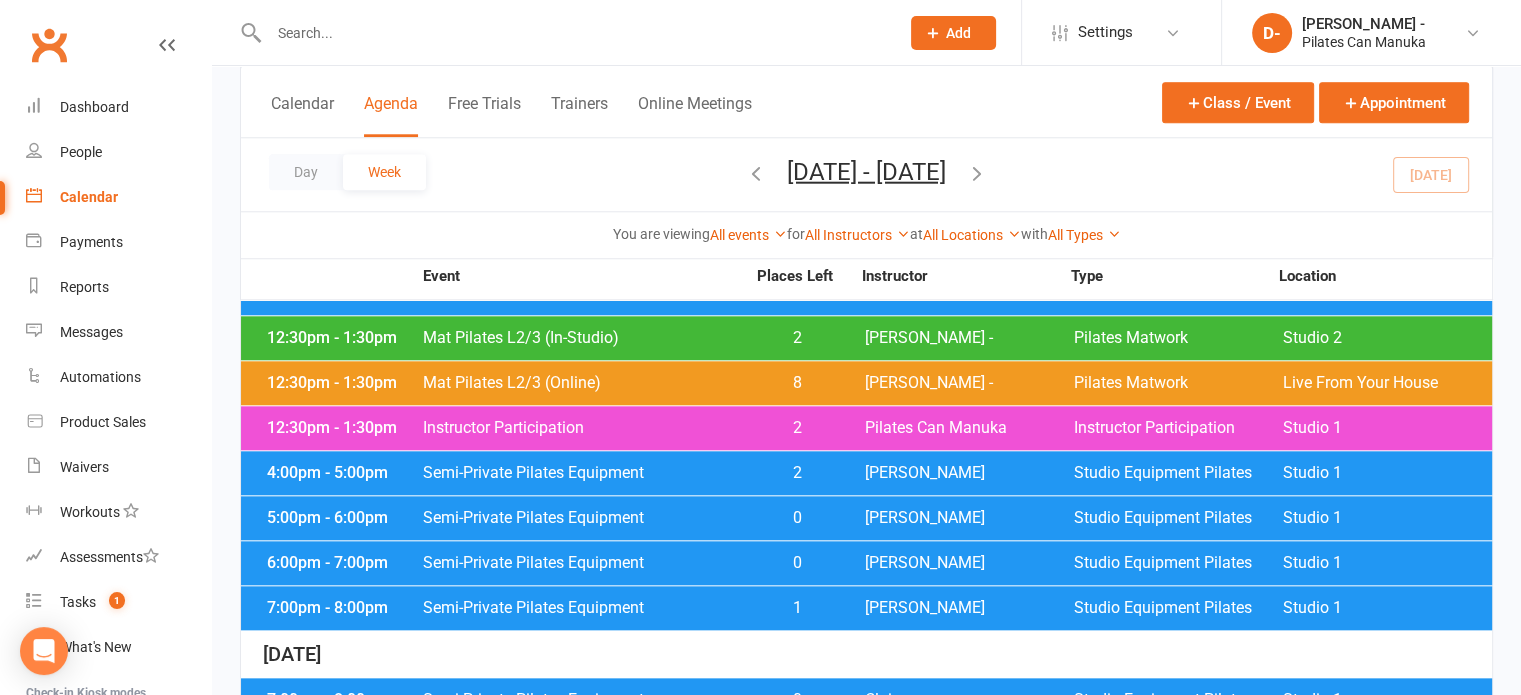 scroll, scrollTop: 2000, scrollLeft: 0, axis: vertical 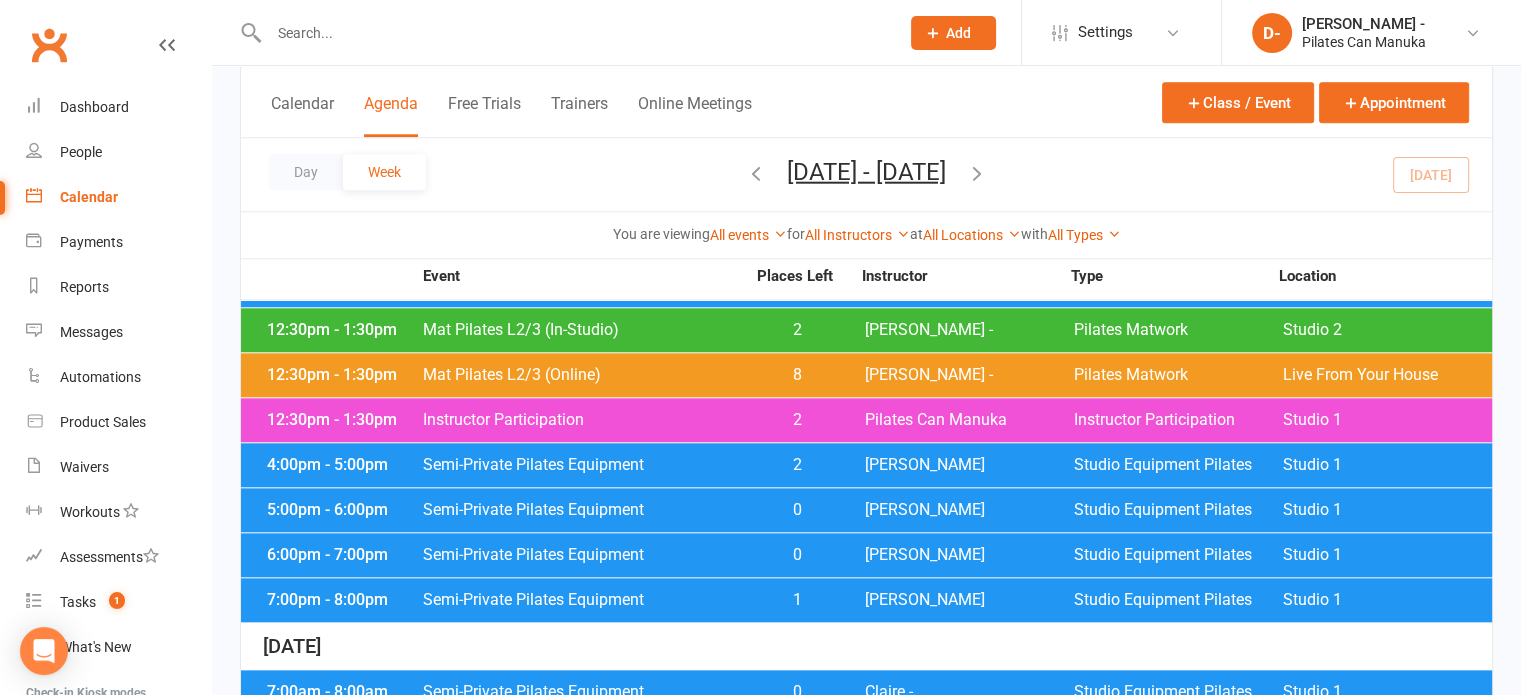 click on "Semi-Private Pilates Equipment" at bounding box center (583, 510) 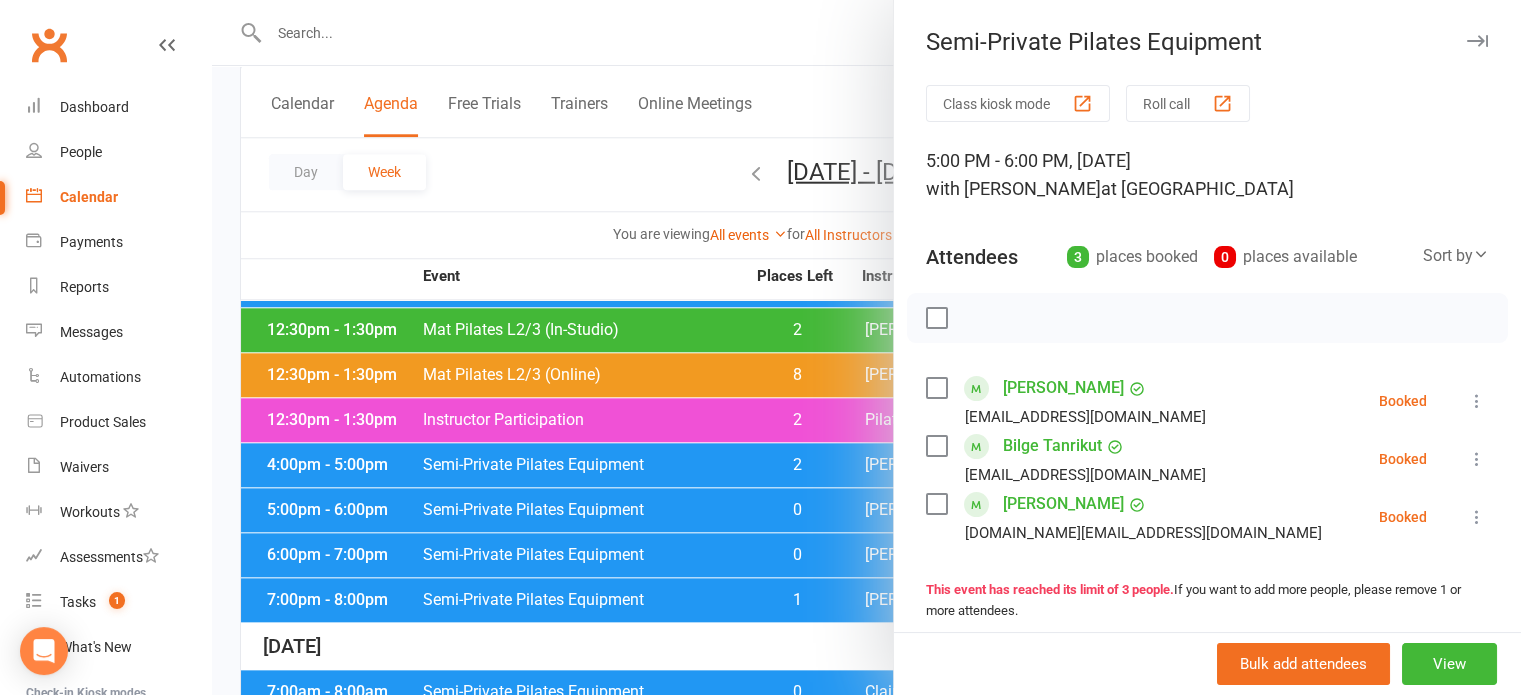 click at bounding box center (866, 347) 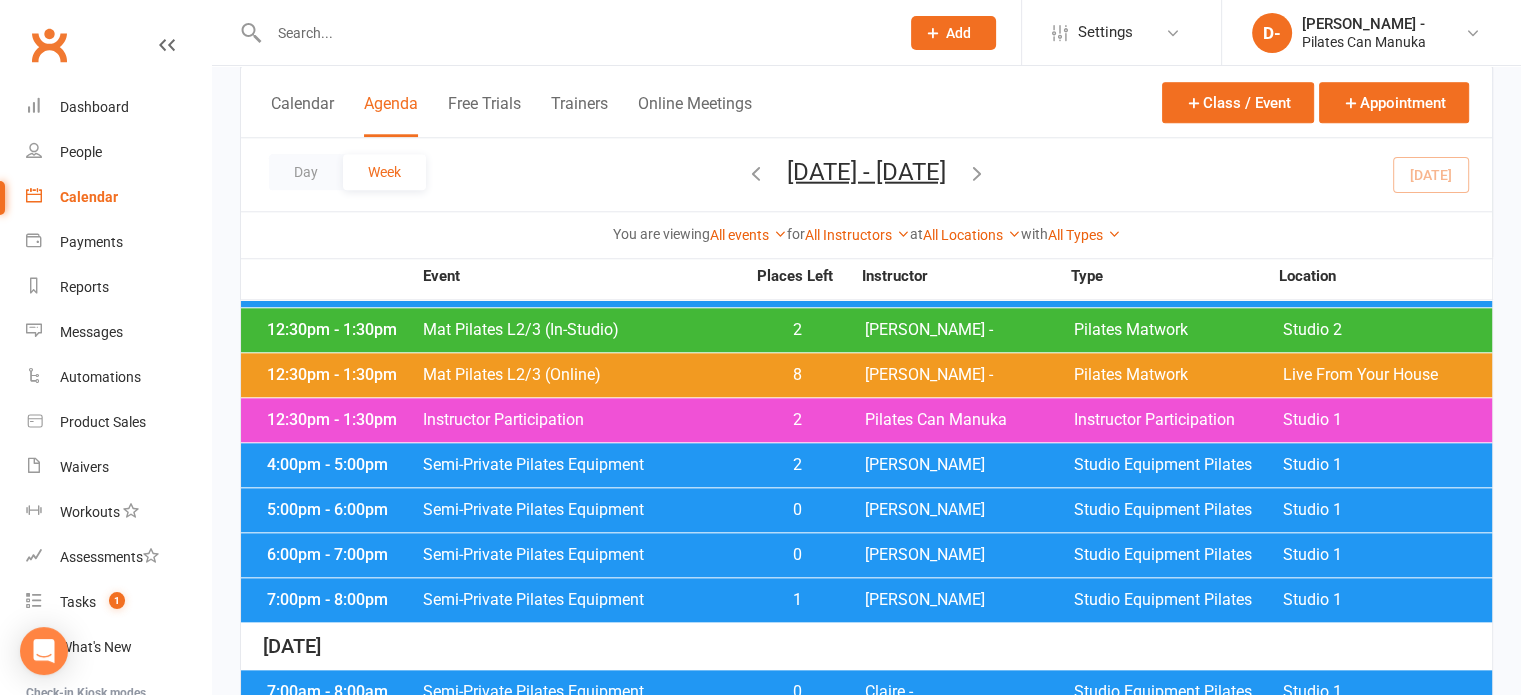 click on "Semi-Private Pilates Equipment" at bounding box center [583, 555] 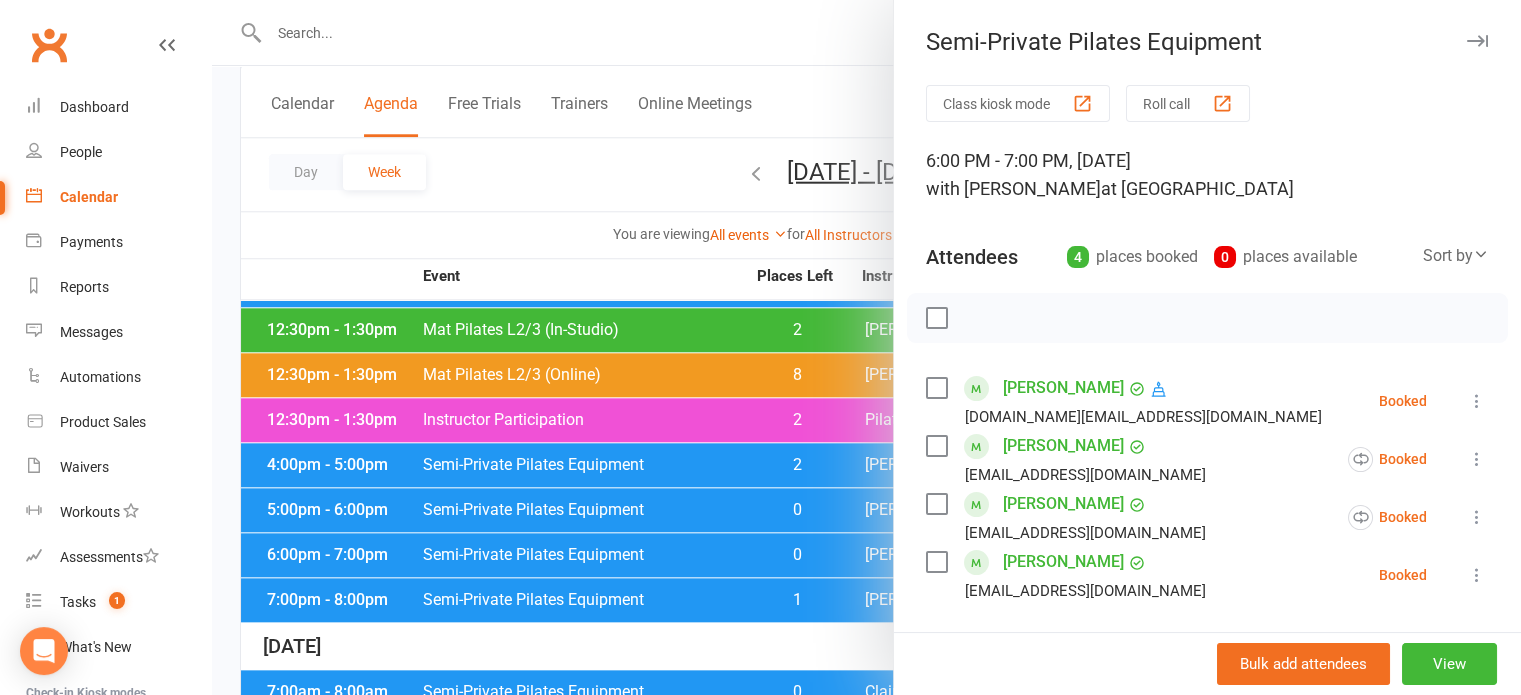 click at bounding box center (866, 347) 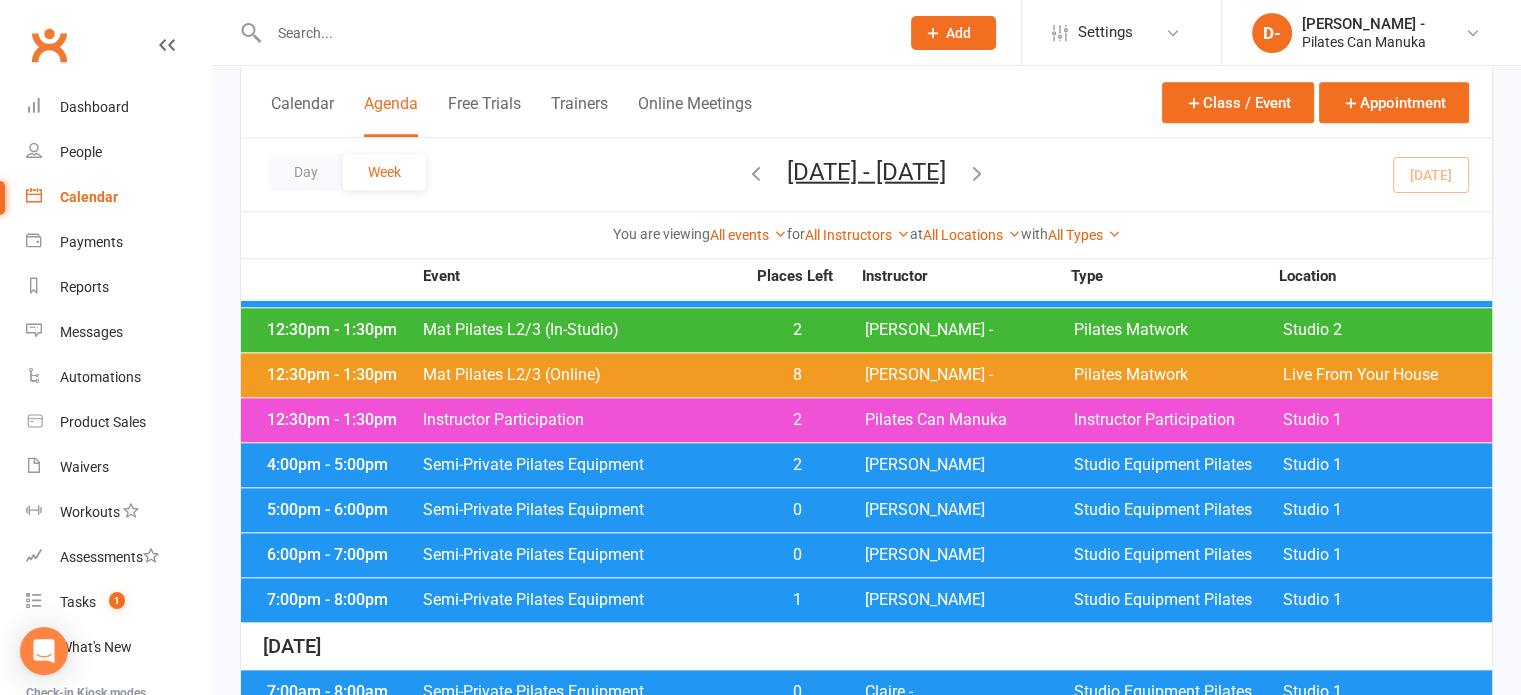 click on "Semi-Private Pilates Equipment" at bounding box center [583, 600] 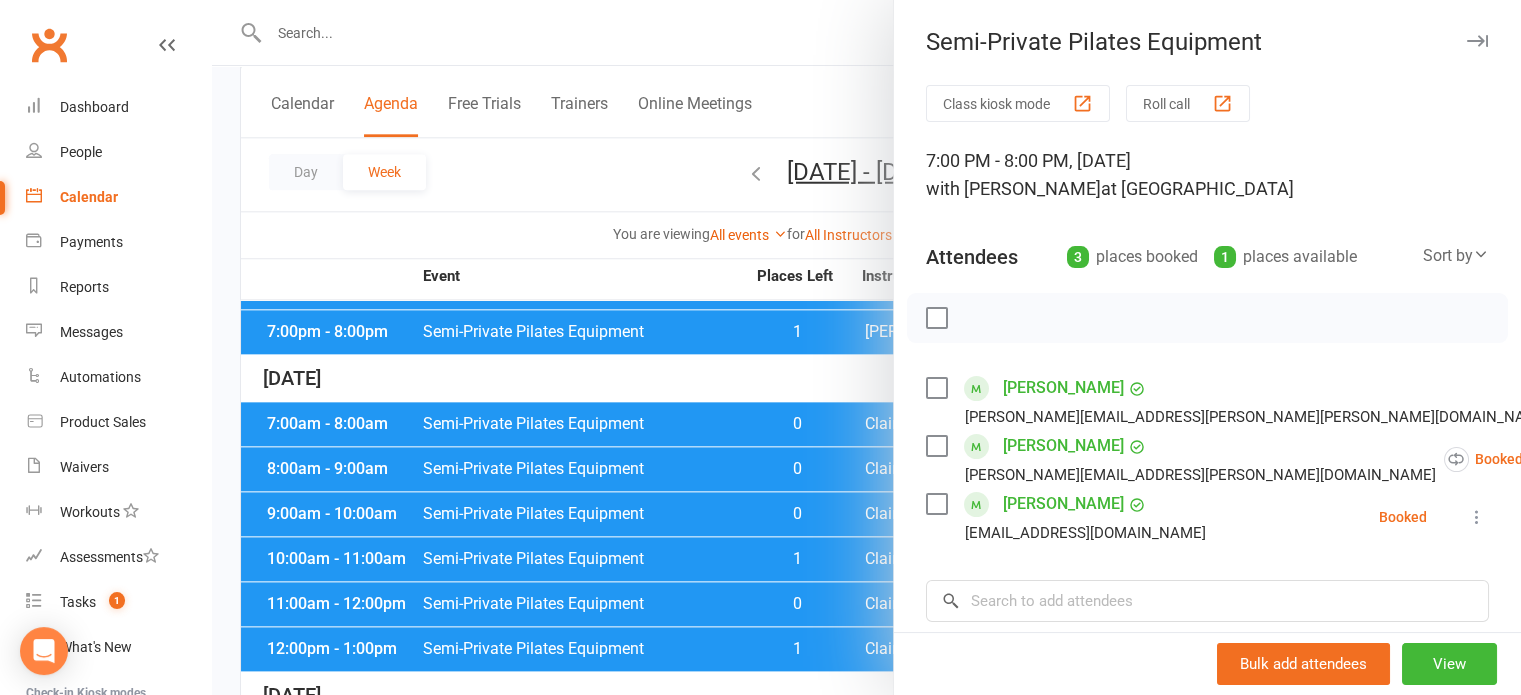 scroll, scrollTop: 2300, scrollLeft: 0, axis: vertical 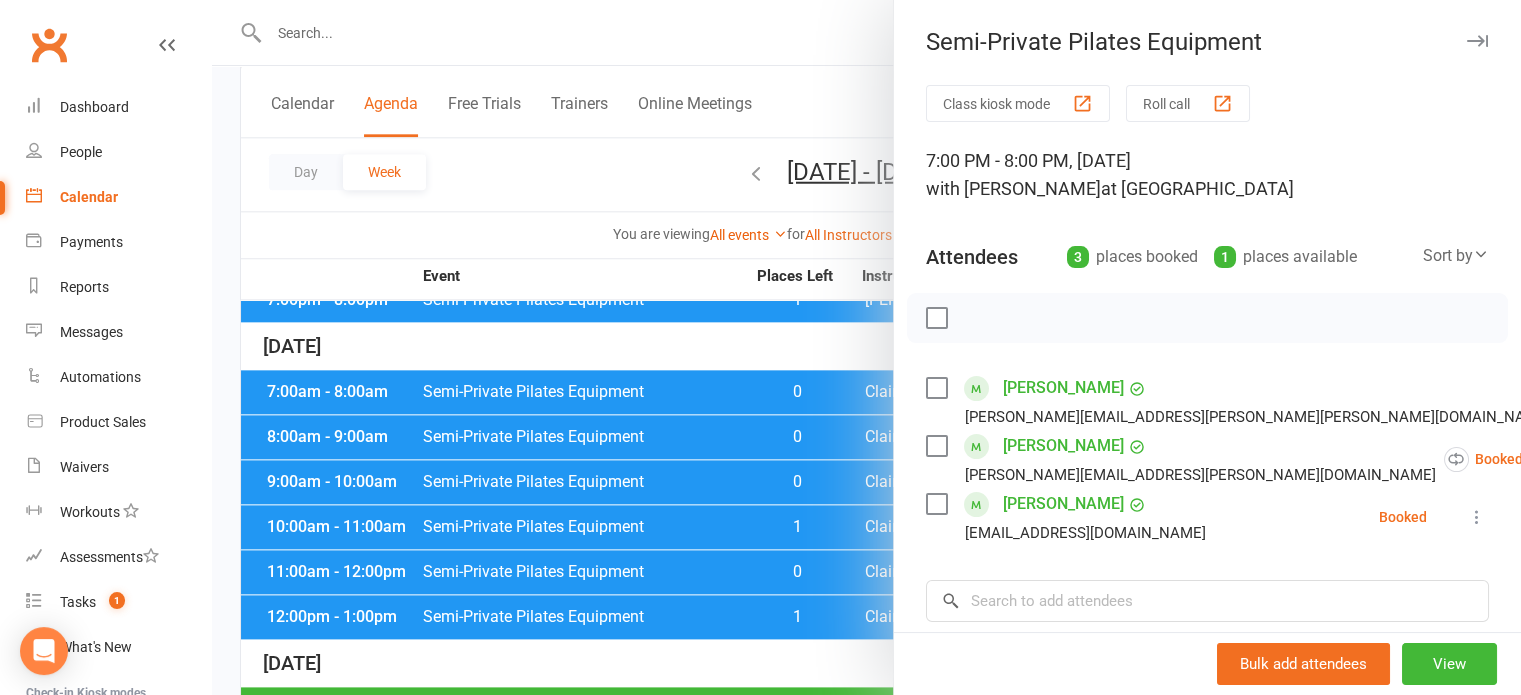 click at bounding box center [866, 347] 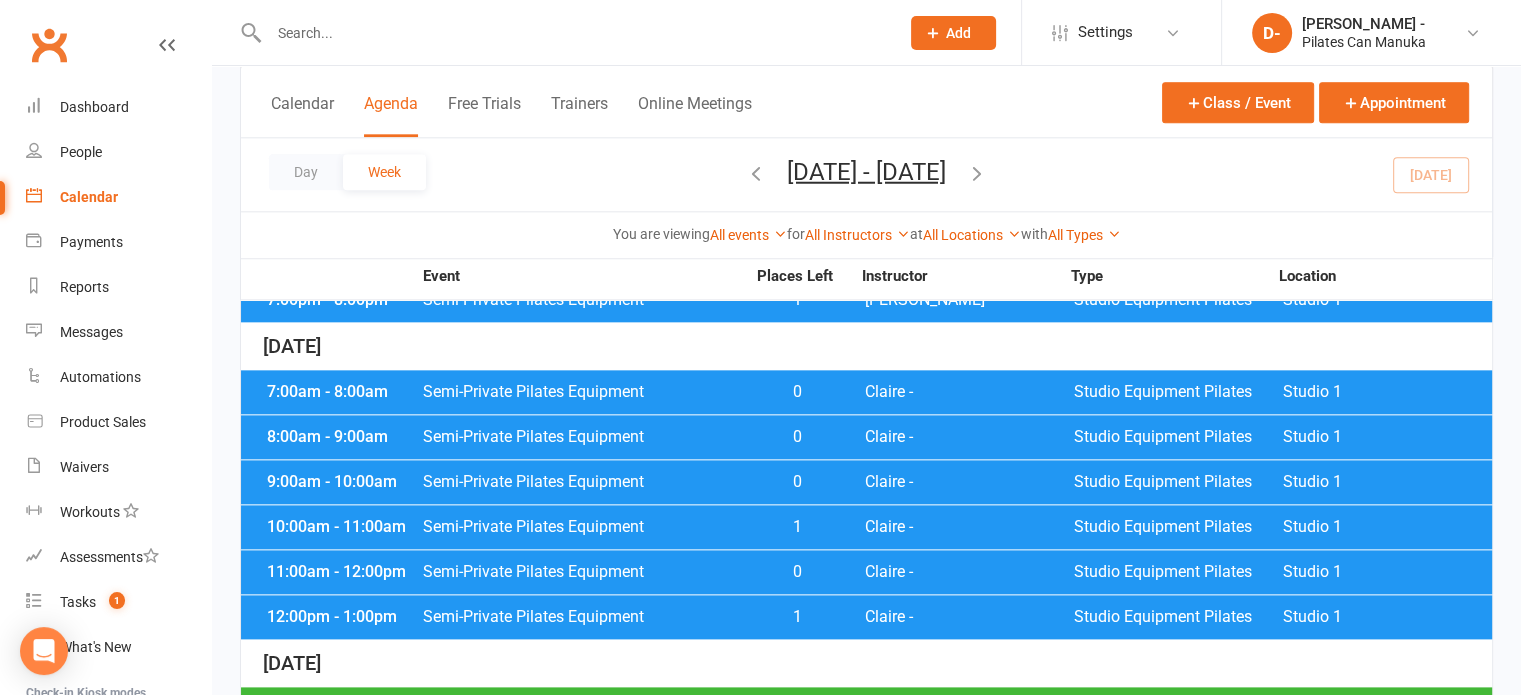 click on "Semi-Private Pilates Equipment" at bounding box center [583, 527] 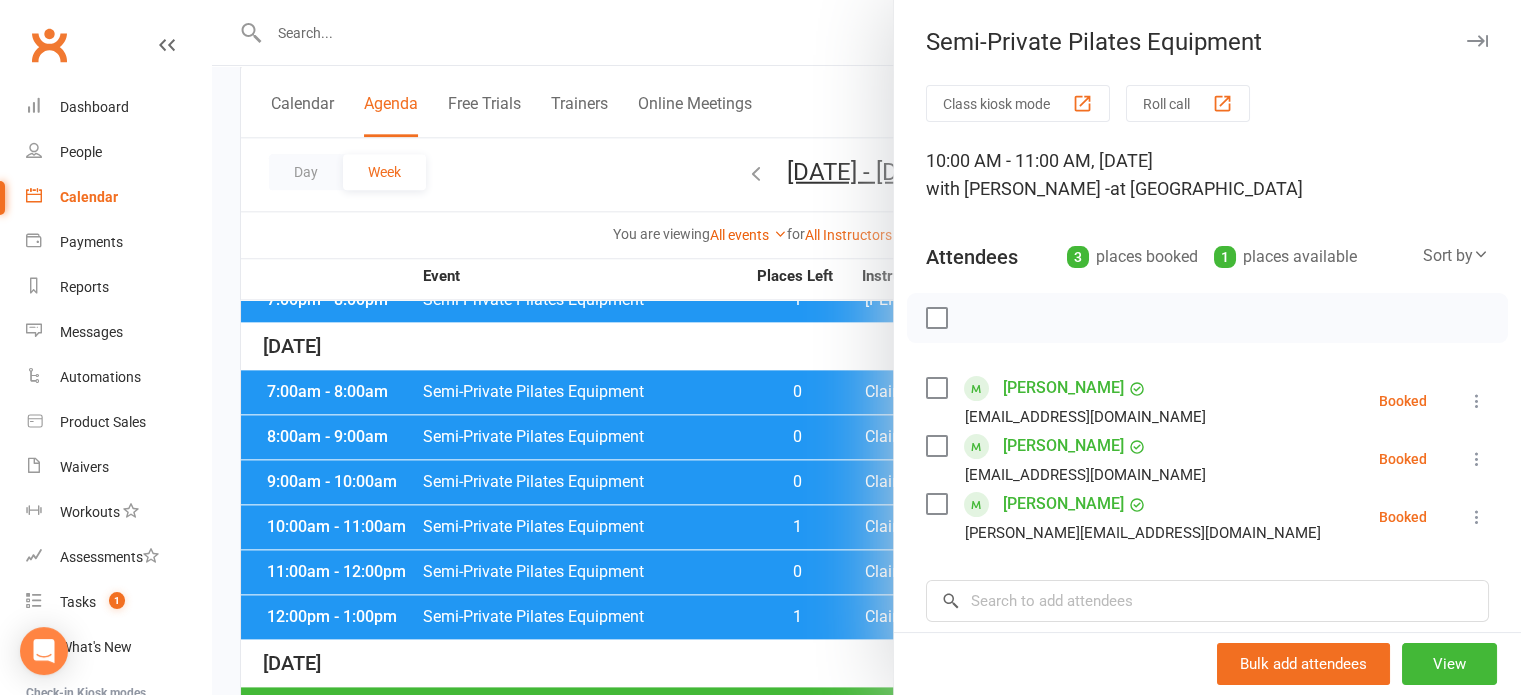 click at bounding box center [866, 347] 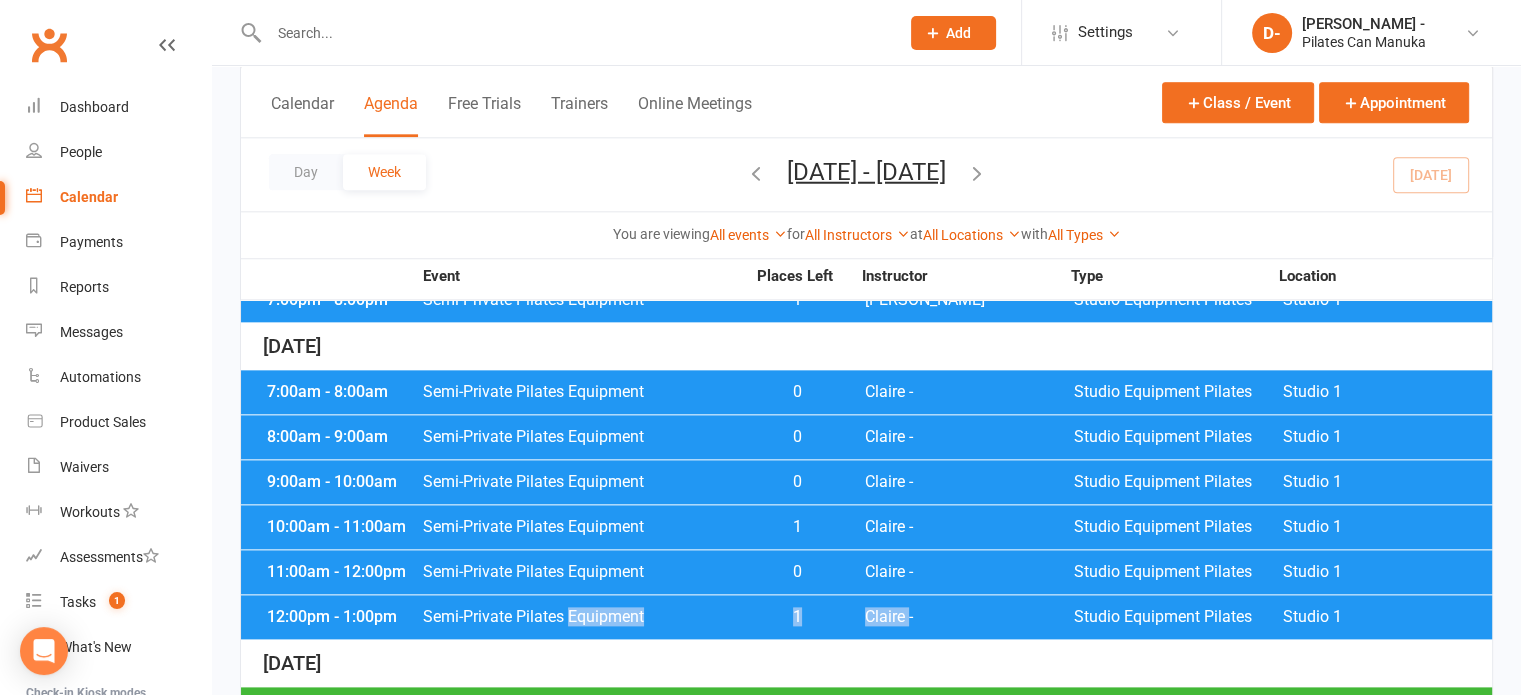 click on "Semi-Private Pilates Equipment" at bounding box center [583, 617] 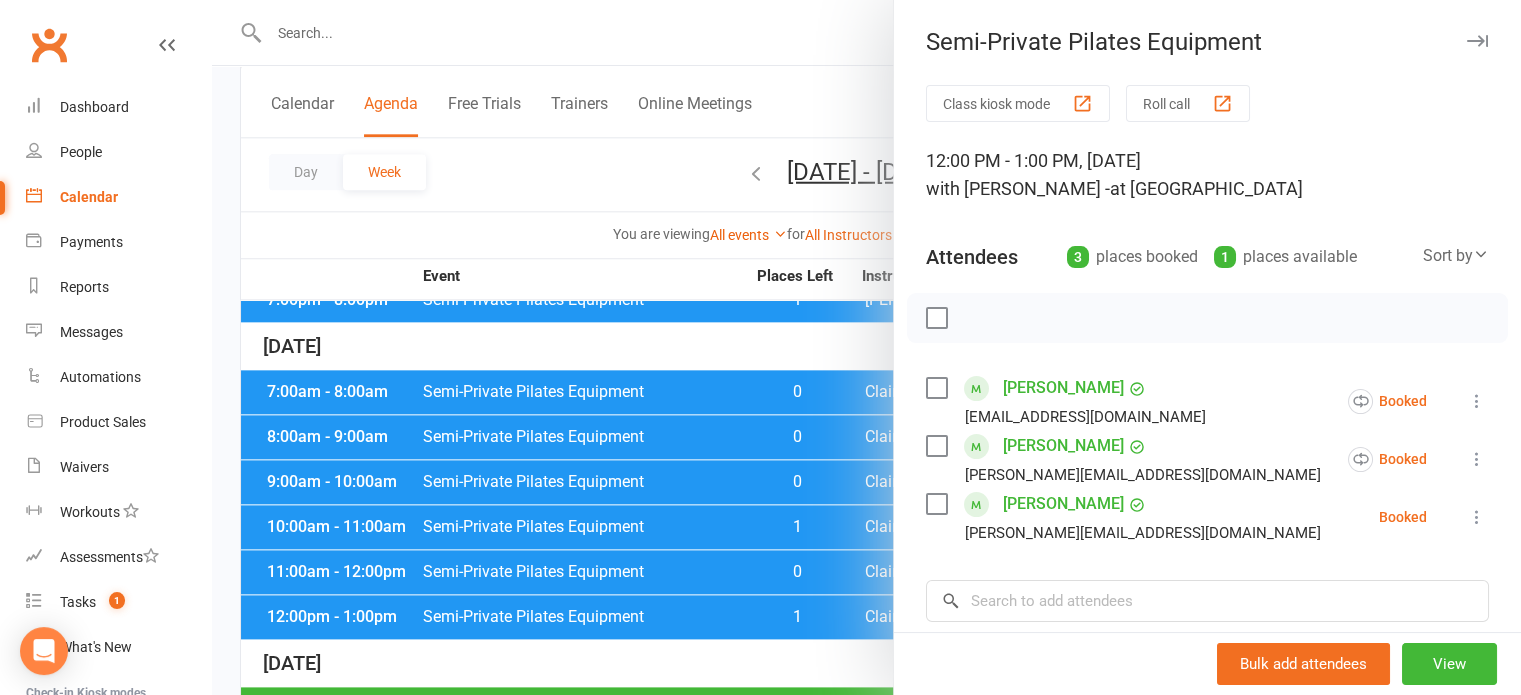 click at bounding box center (866, 347) 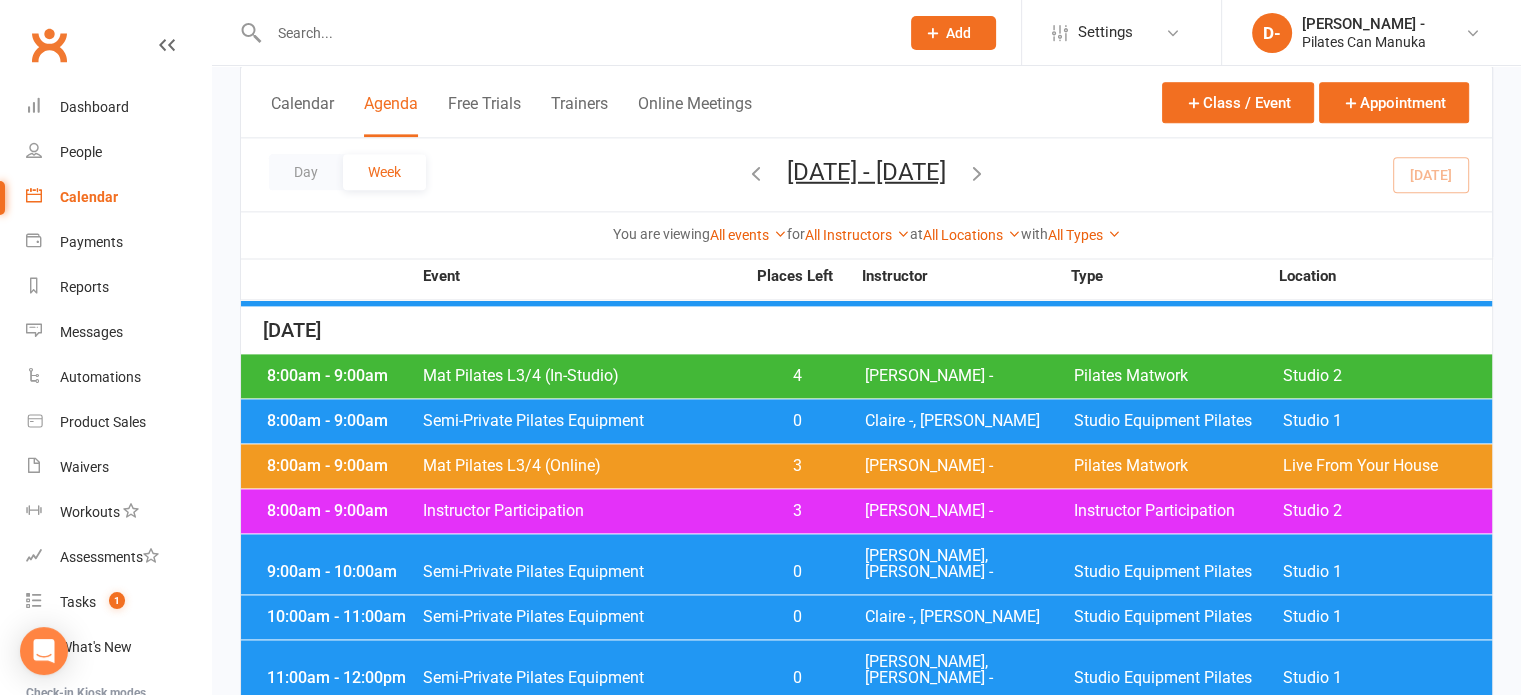 scroll, scrollTop: 2665, scrollLeft: 0, axis: vertical 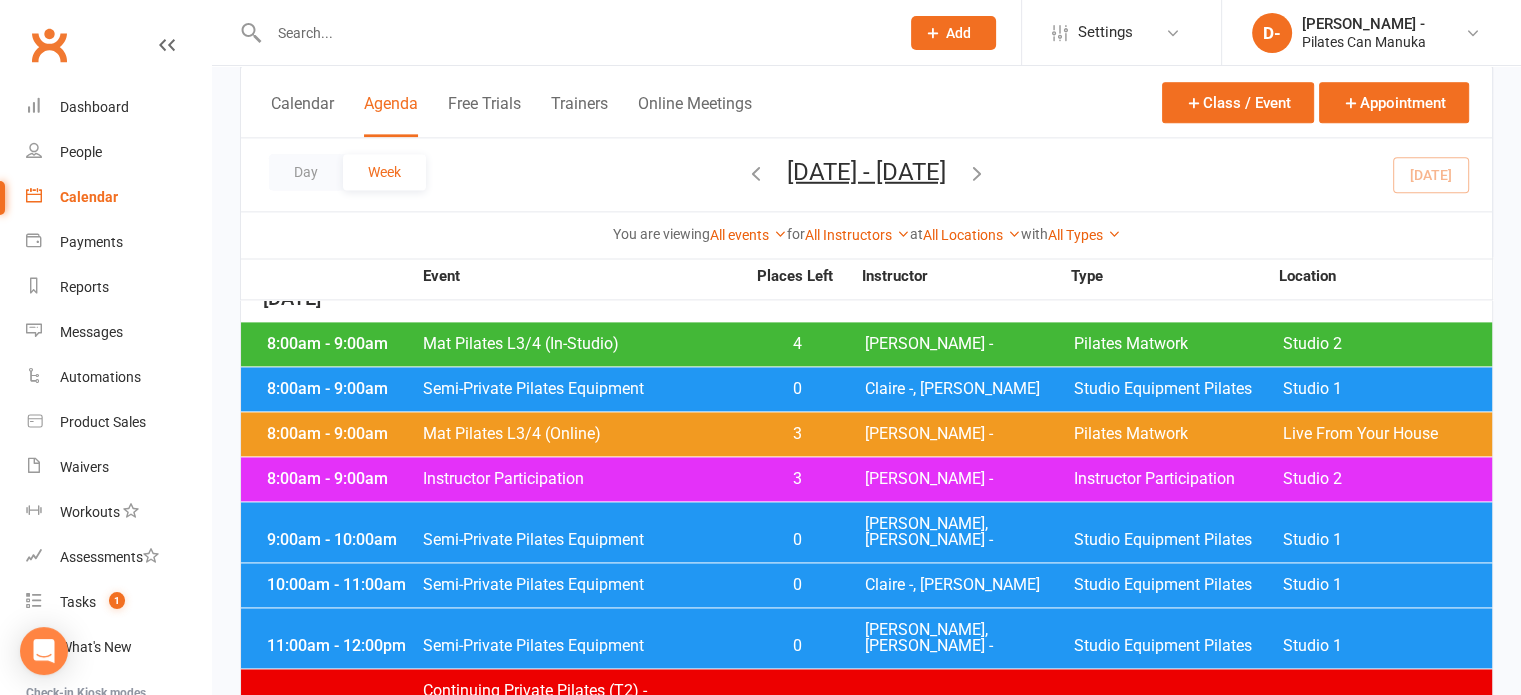click on "Mat Pilates L3/4 (In-Studio)" at bounding box center (583, 344) 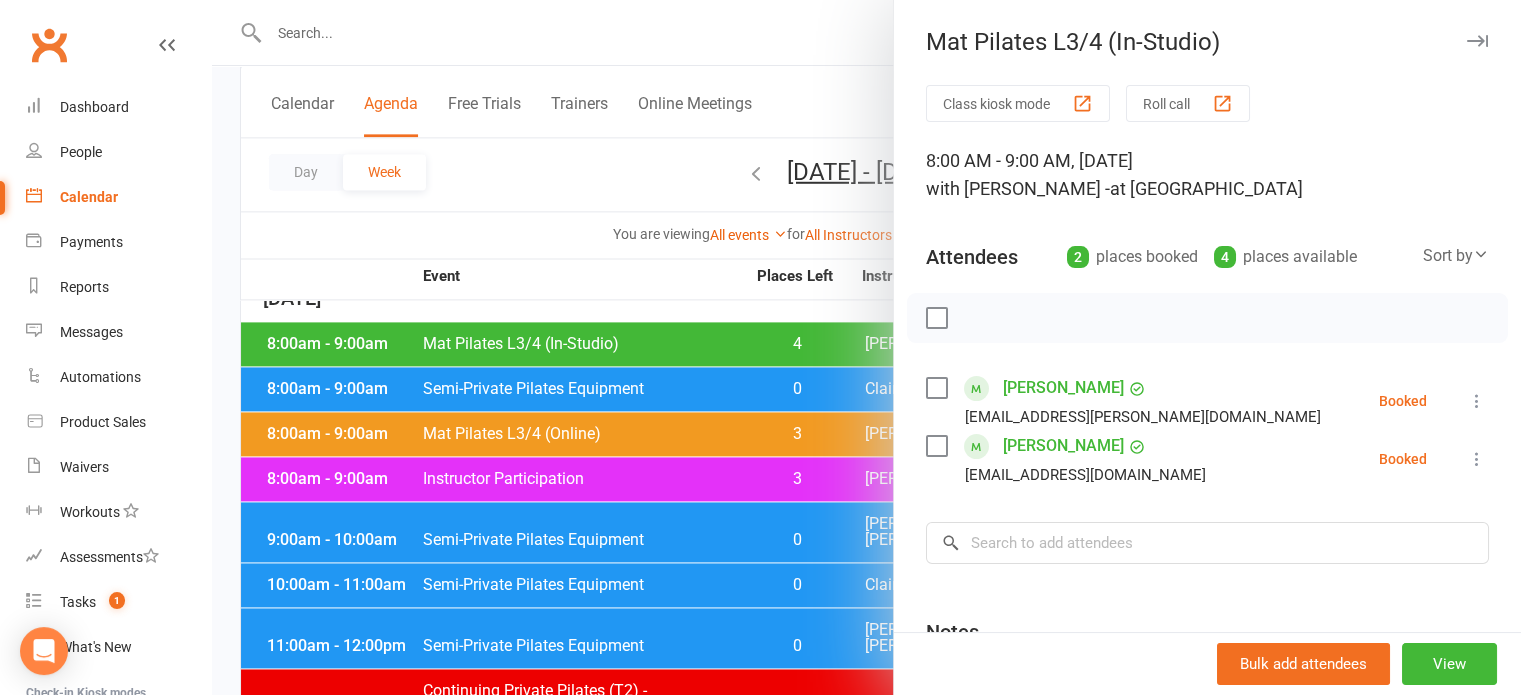 click at bounding box center [866, 347] 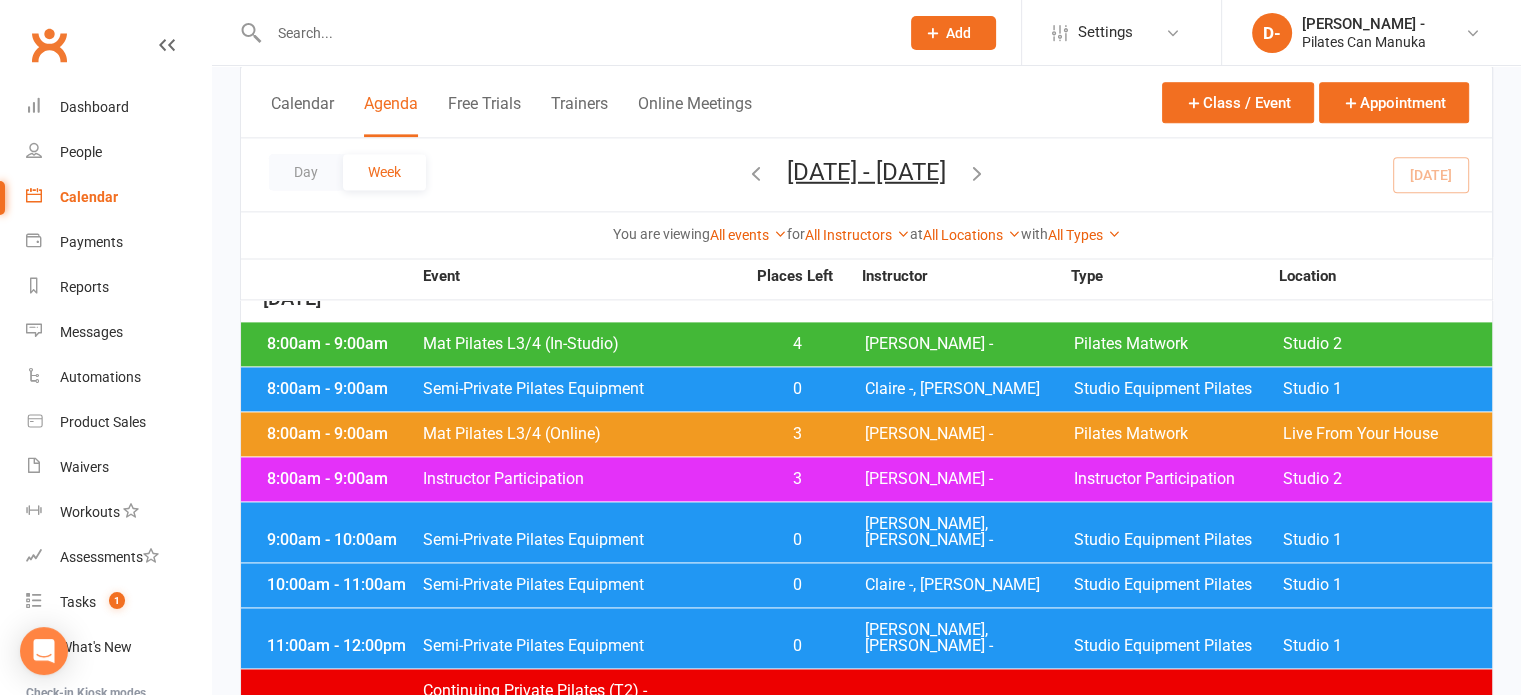click on "Mat Pilates L3/4 (Online)" at bounding box center [583, 434] 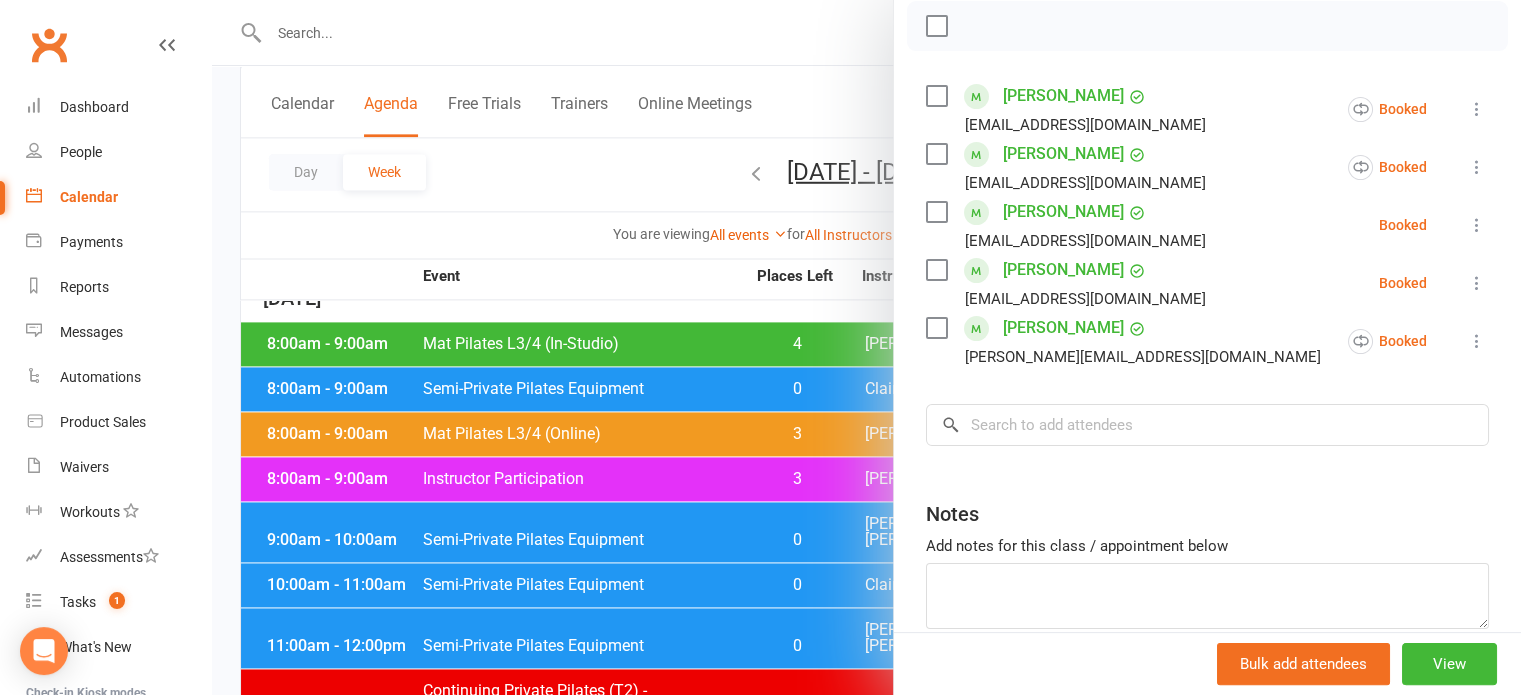 scroll, scrollTop: 300, scrollLeft: 0, axis: vertical 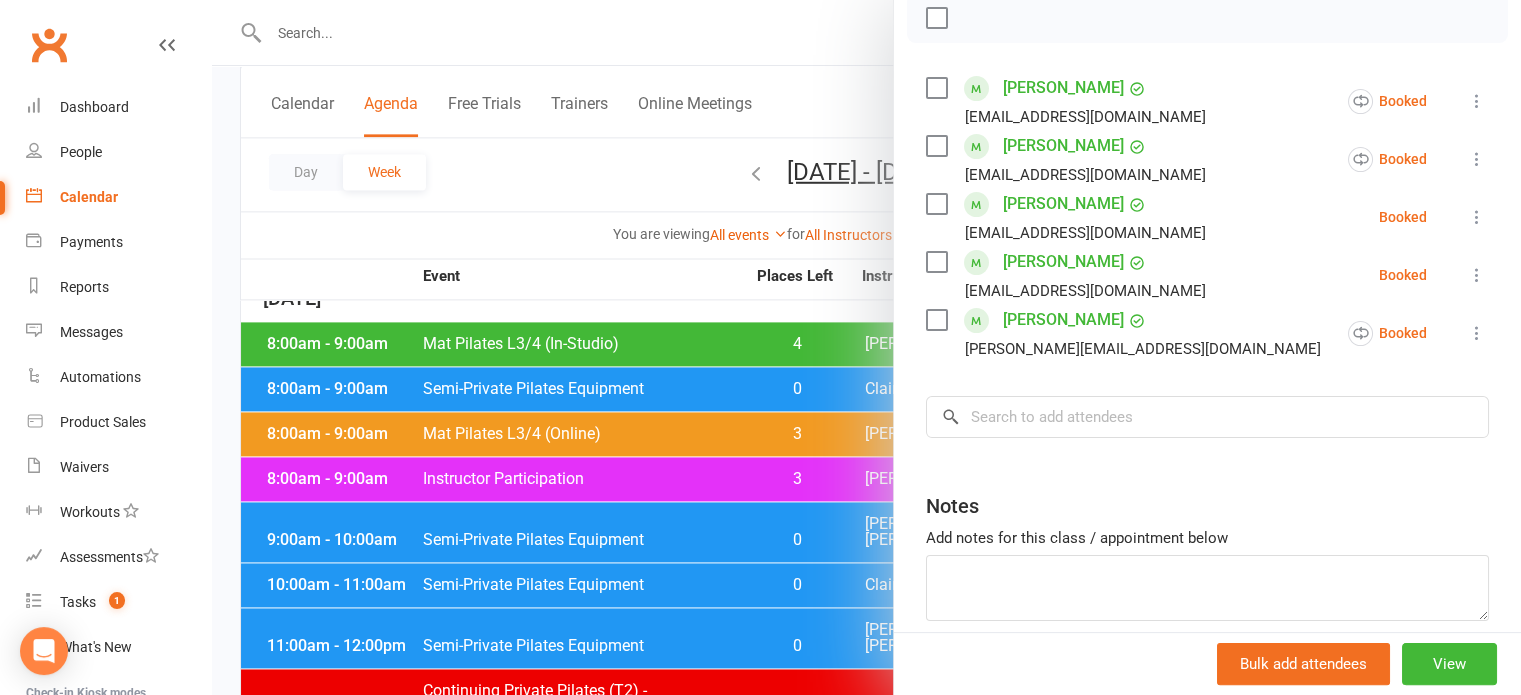 click at bounding box center [866, 347] 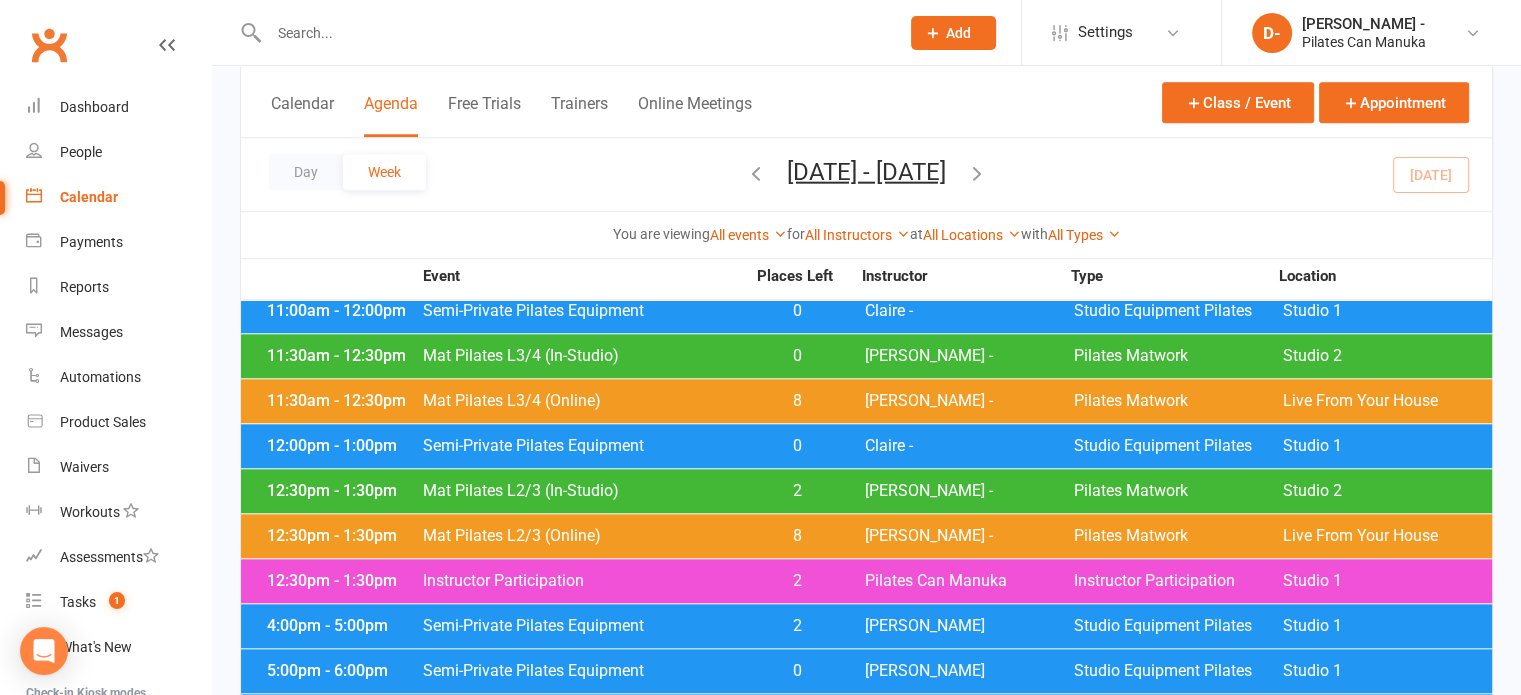 scroll, scrollTop: 1765, scrollLeft: 0, axis: vertical 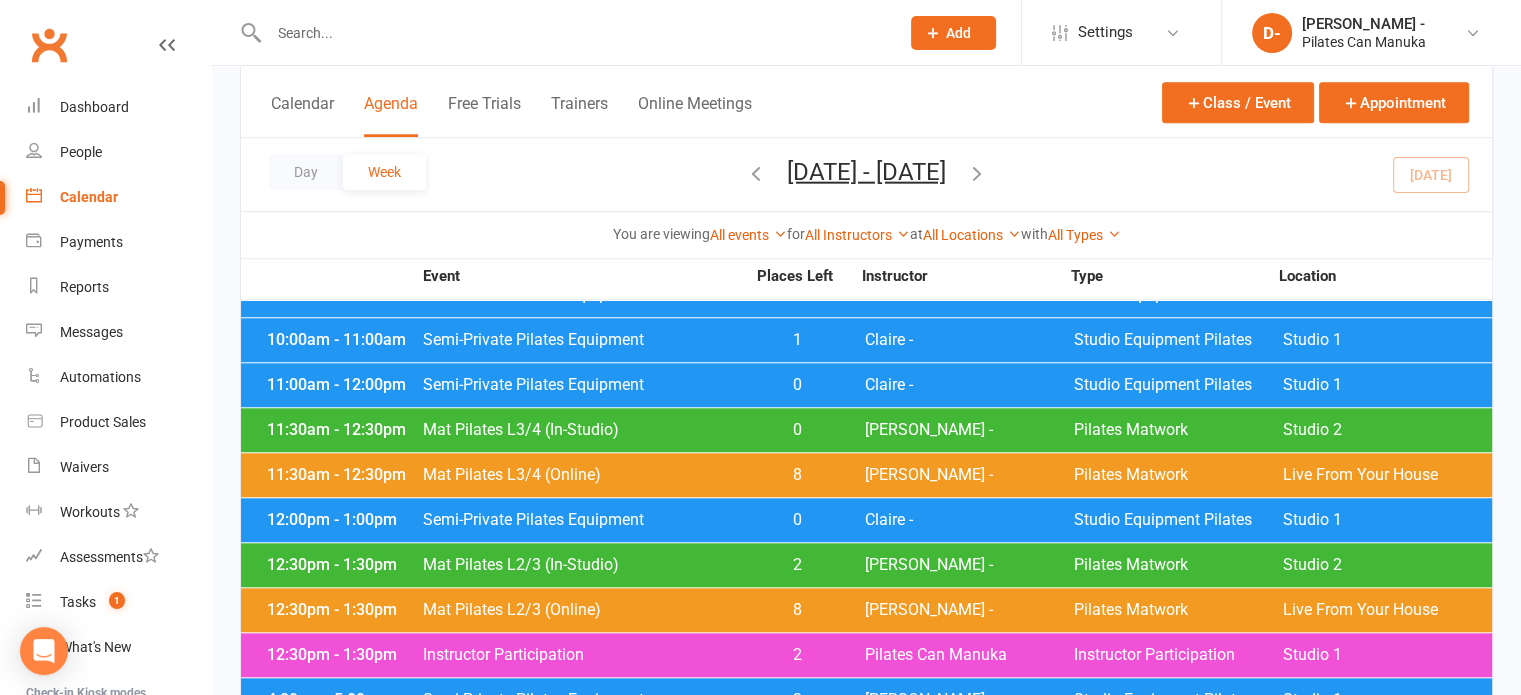 click on "2" at bounding box center (797, 565) 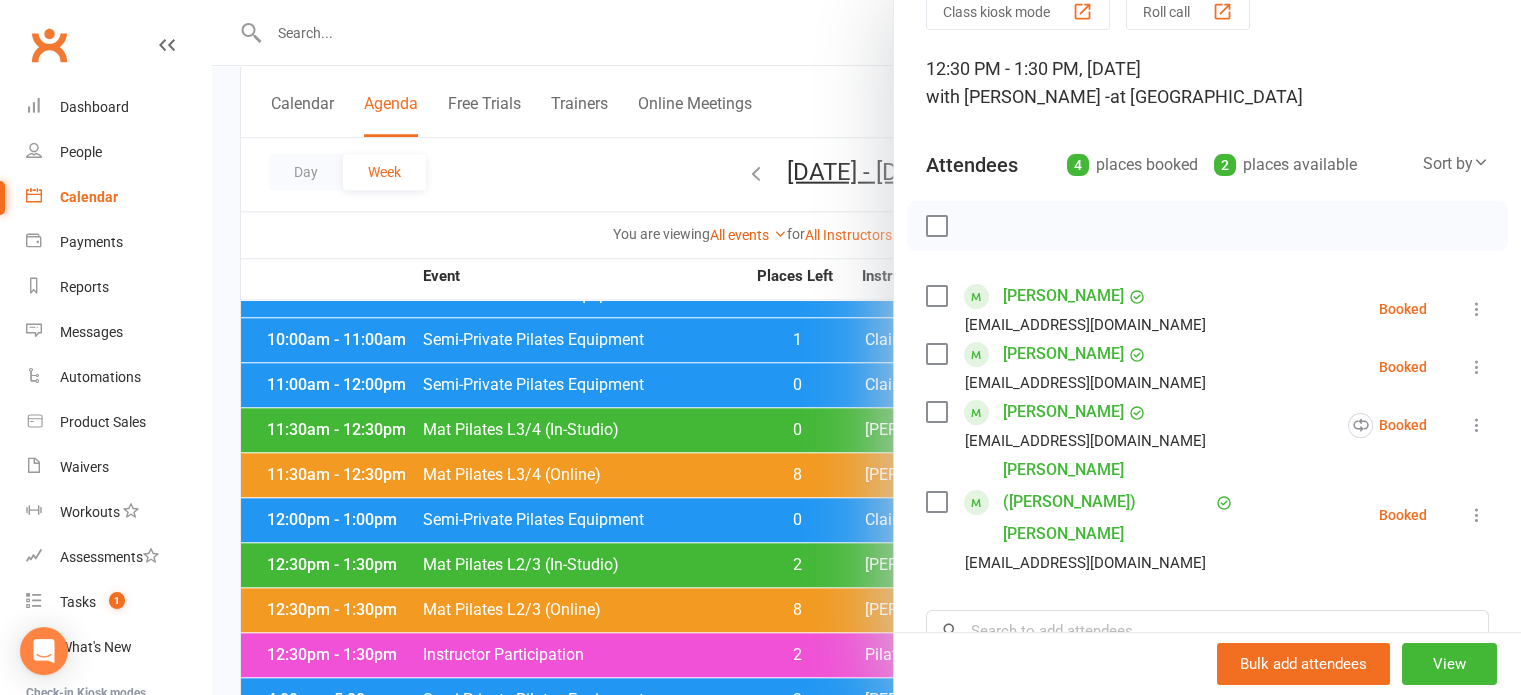 scroll, scrollTop: 100, scrollLeft: 0, axis: vertical 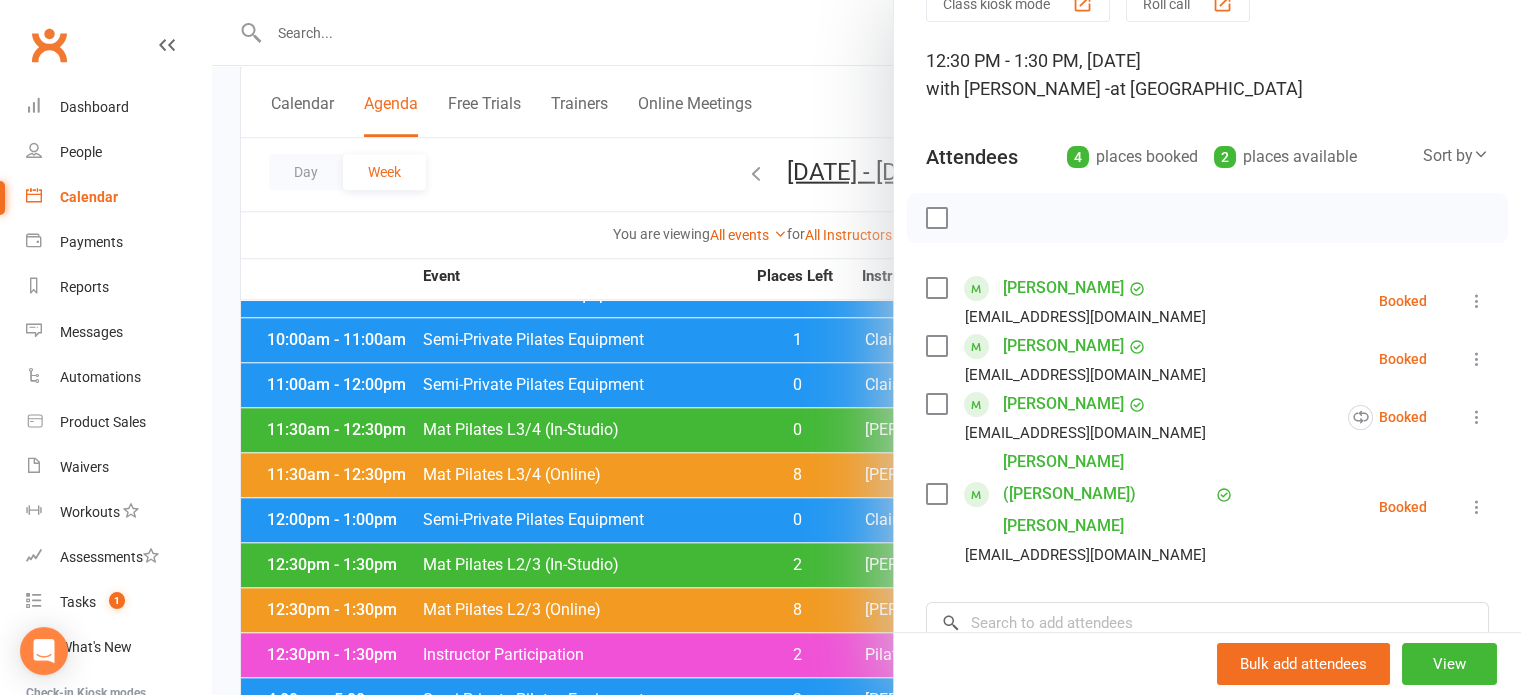 click at bounding box center (866, 347) 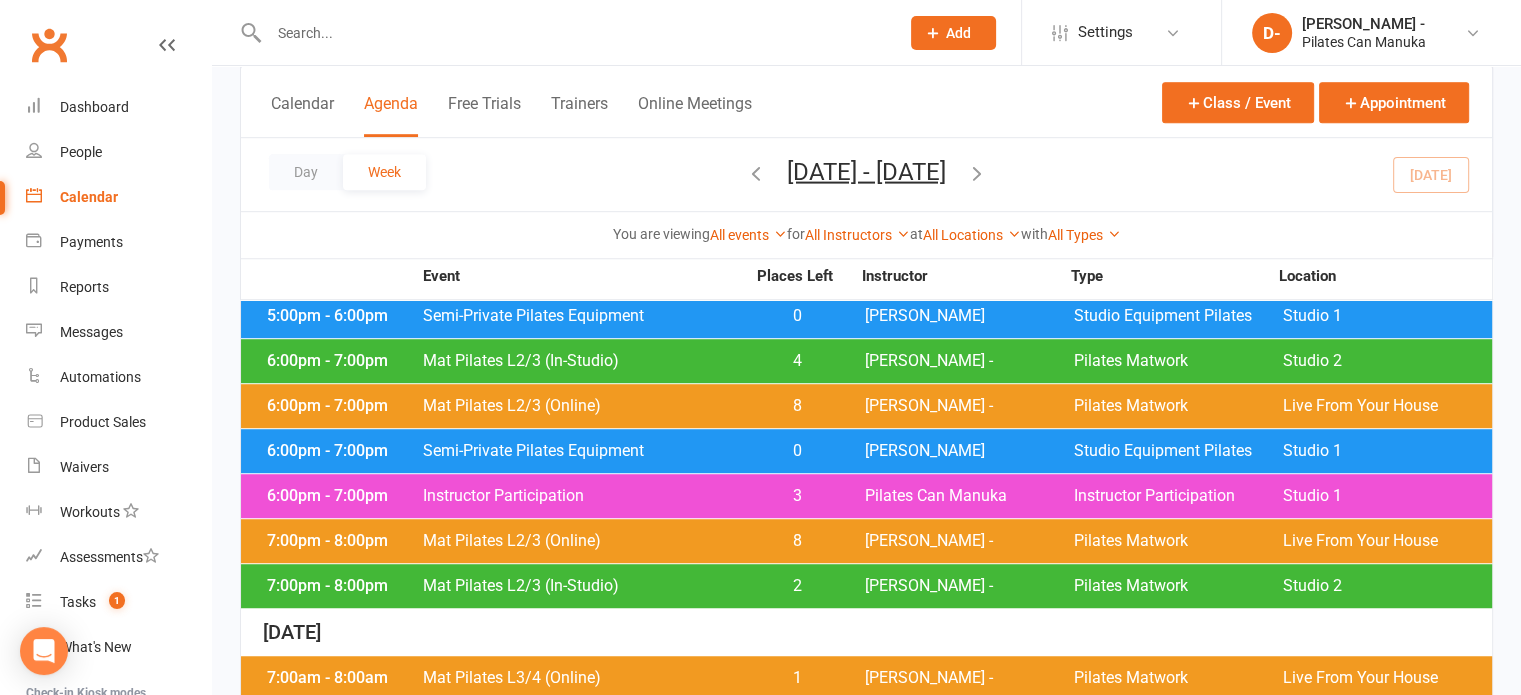 scroll, scrollTop: 1265, scrollLeft: 0, axis: vertical 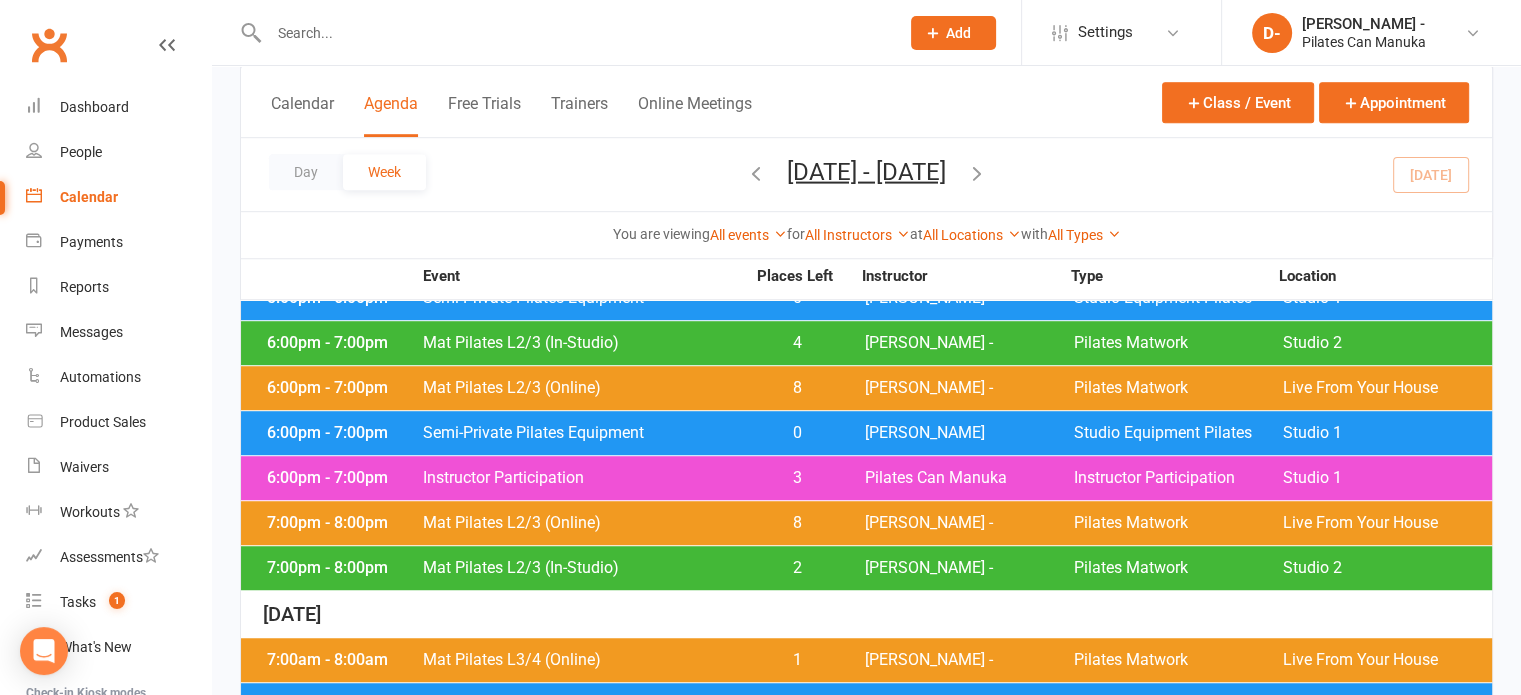 click on "Mat Pilates L2/3 (In-Studio)" at bounding box center [583, 568] 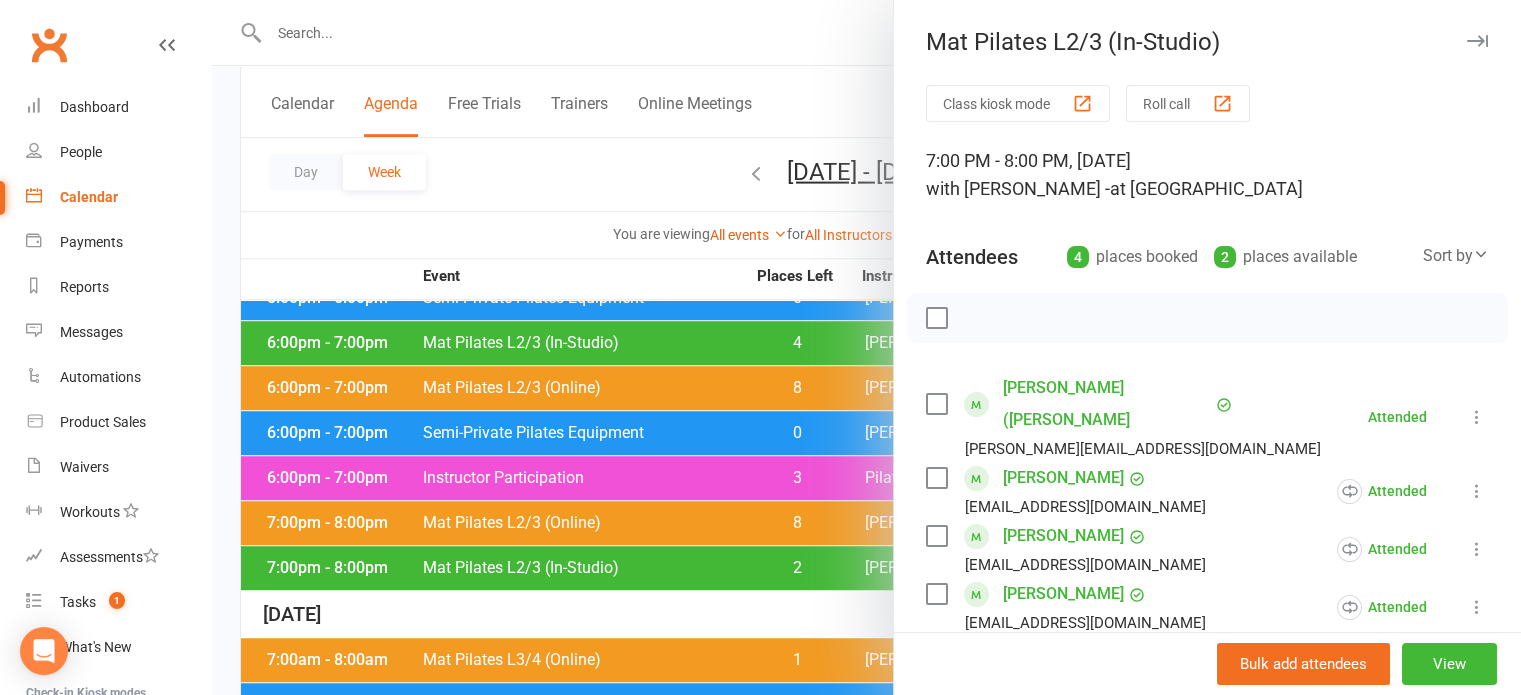 click at bounding box center (866, 347) 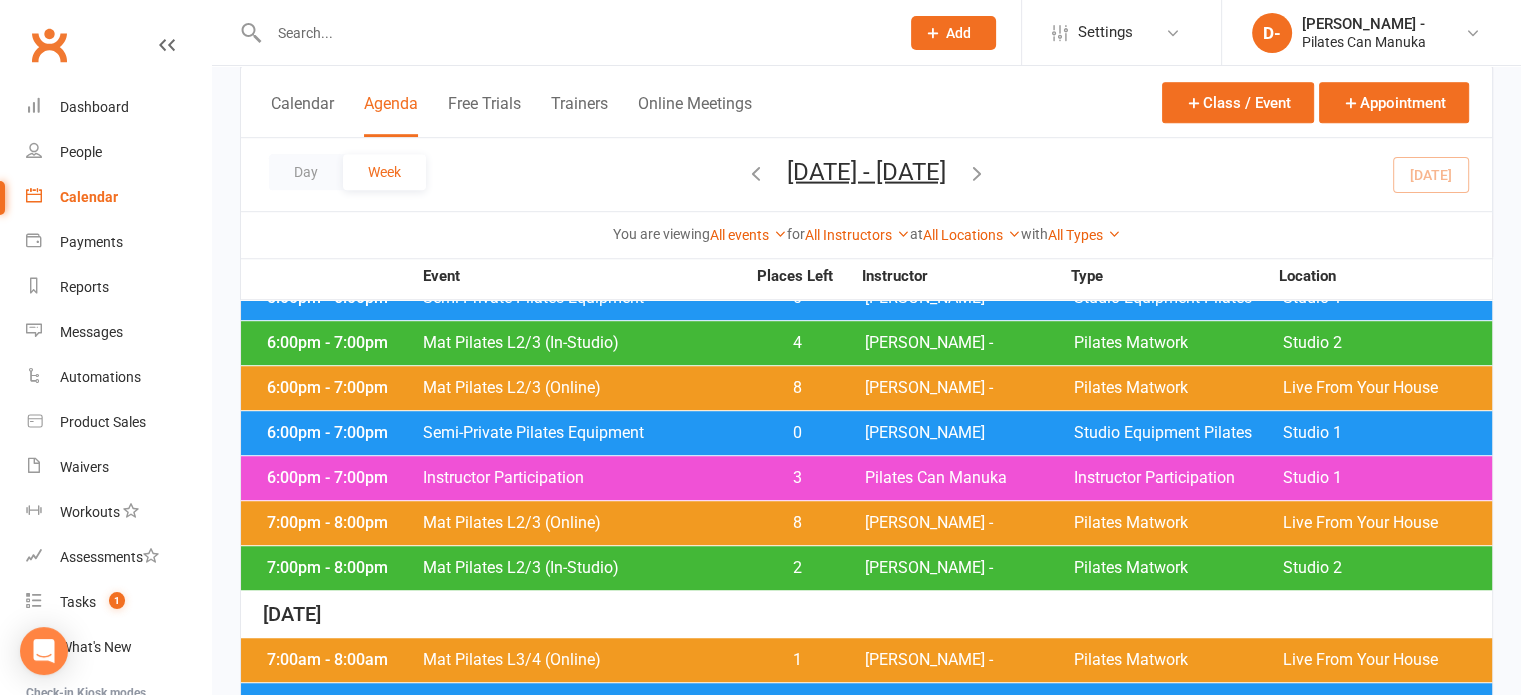 click on "Mat Pilates L2/3 (In-Studio)" at bounding box center [583, 343] 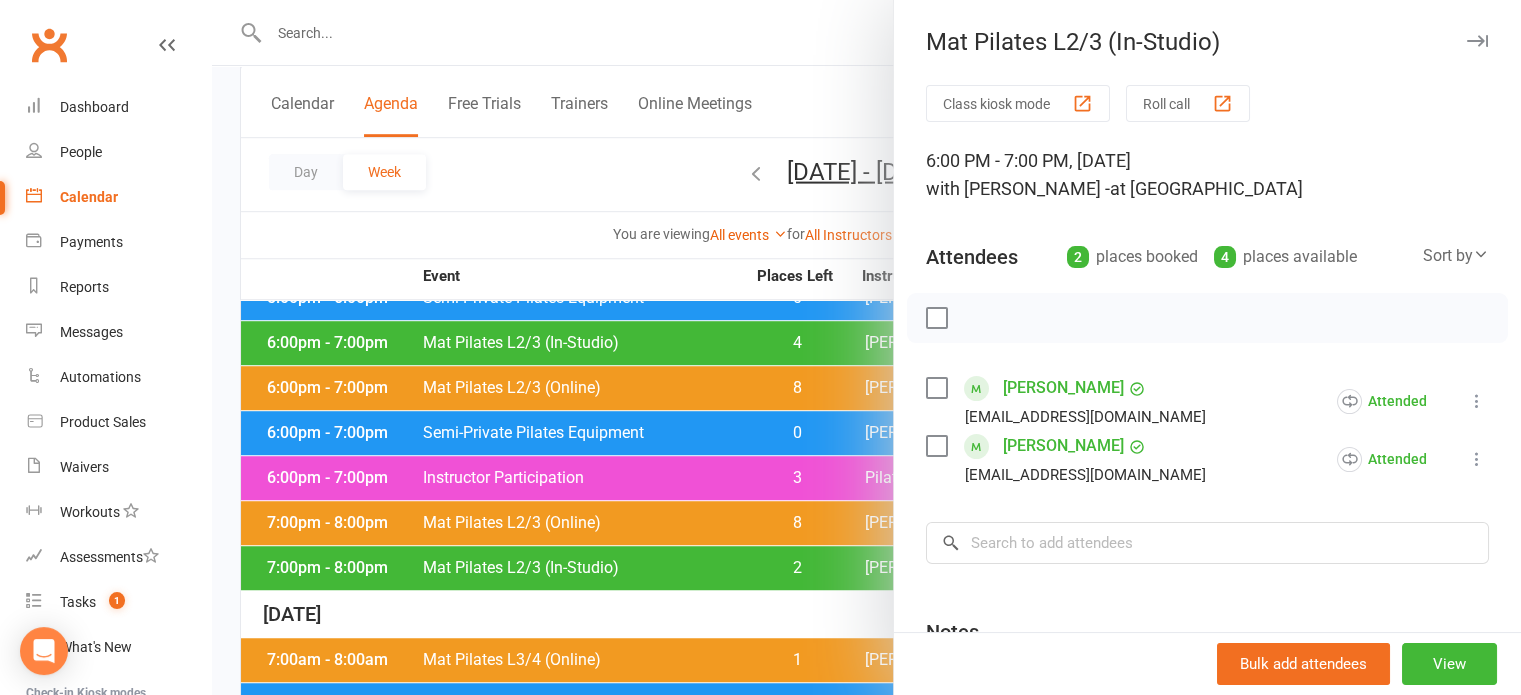 click at bounding box center (866, 347) 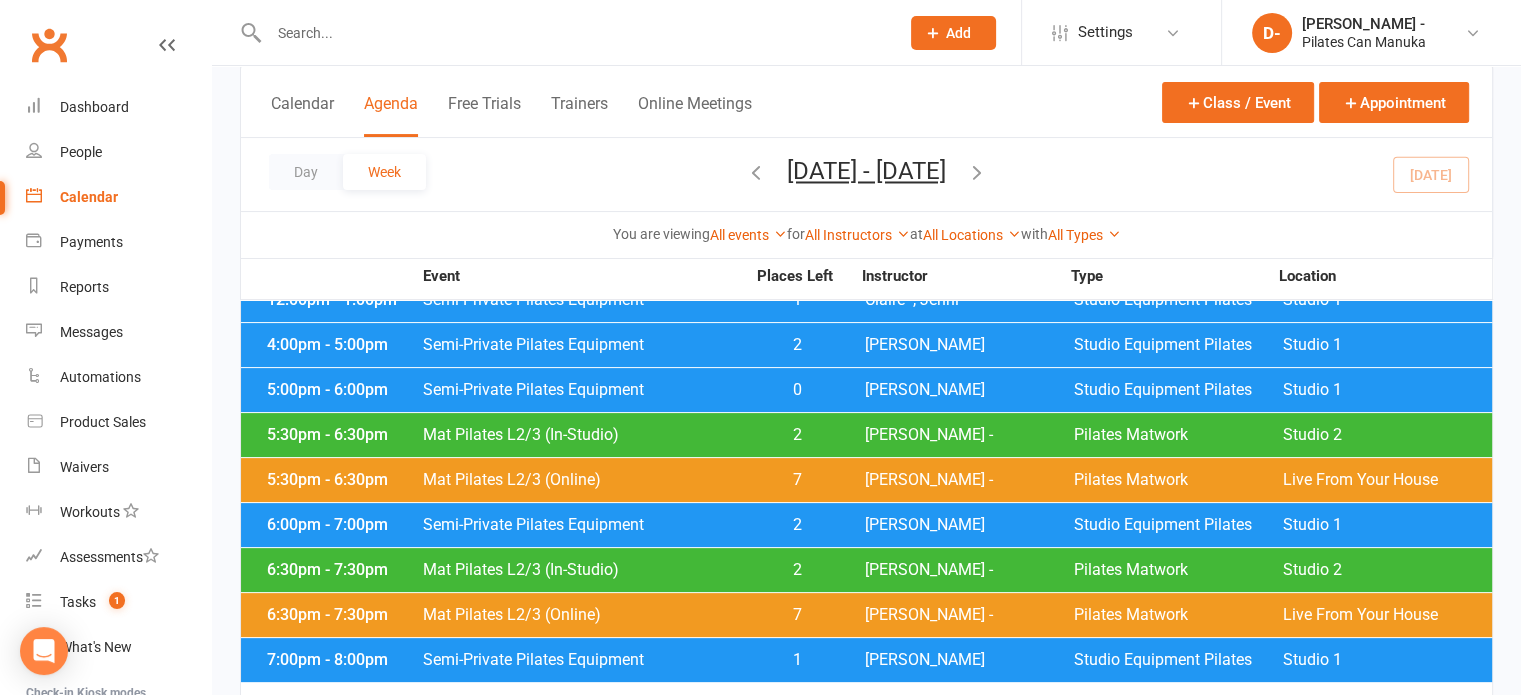 scroll, scrollTop: 465, scrollLeft: 0, axis: vertical 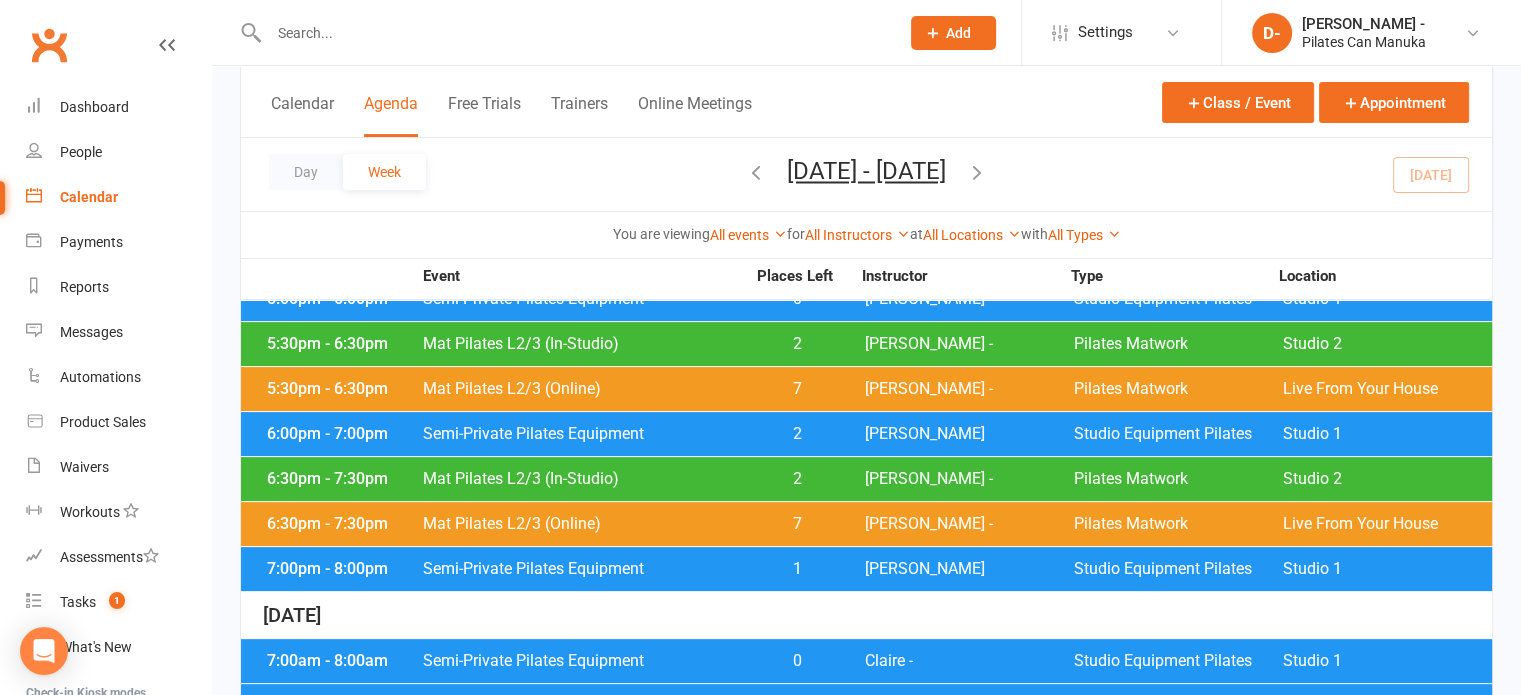 click on "Mat Pilates L2/3 (In-Studio)" at bounding box center [583, 344] 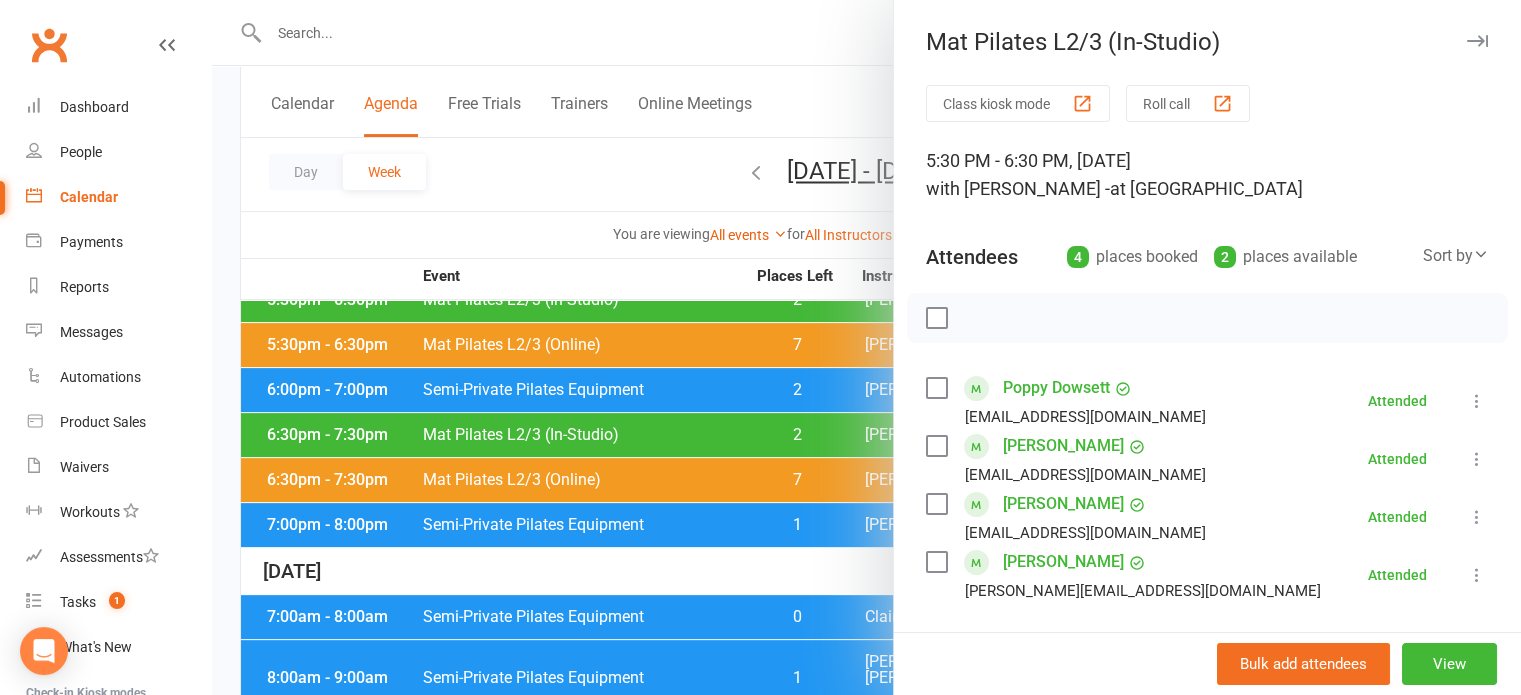 scroll, scrollTop: 565, scrollLeft: 0, axis: vertical 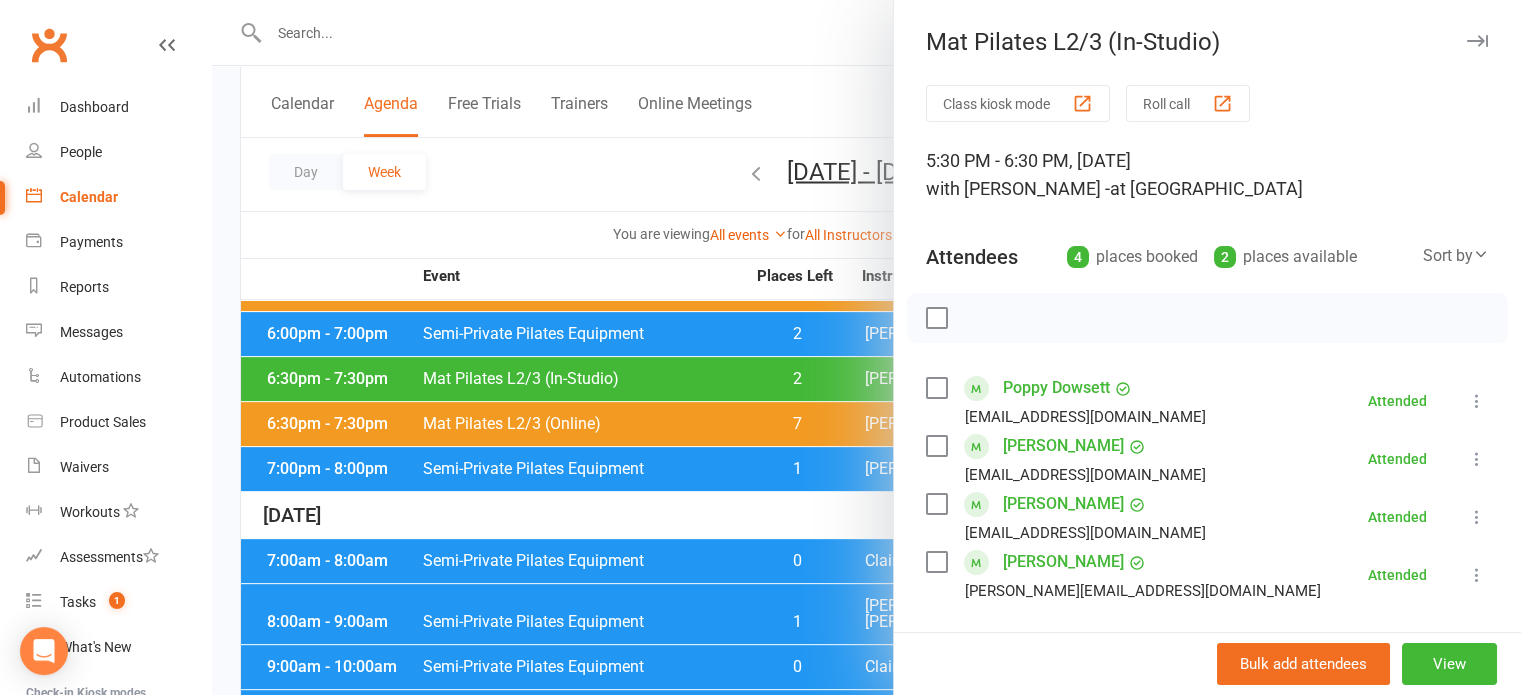 click at bounding box center [866, 347] 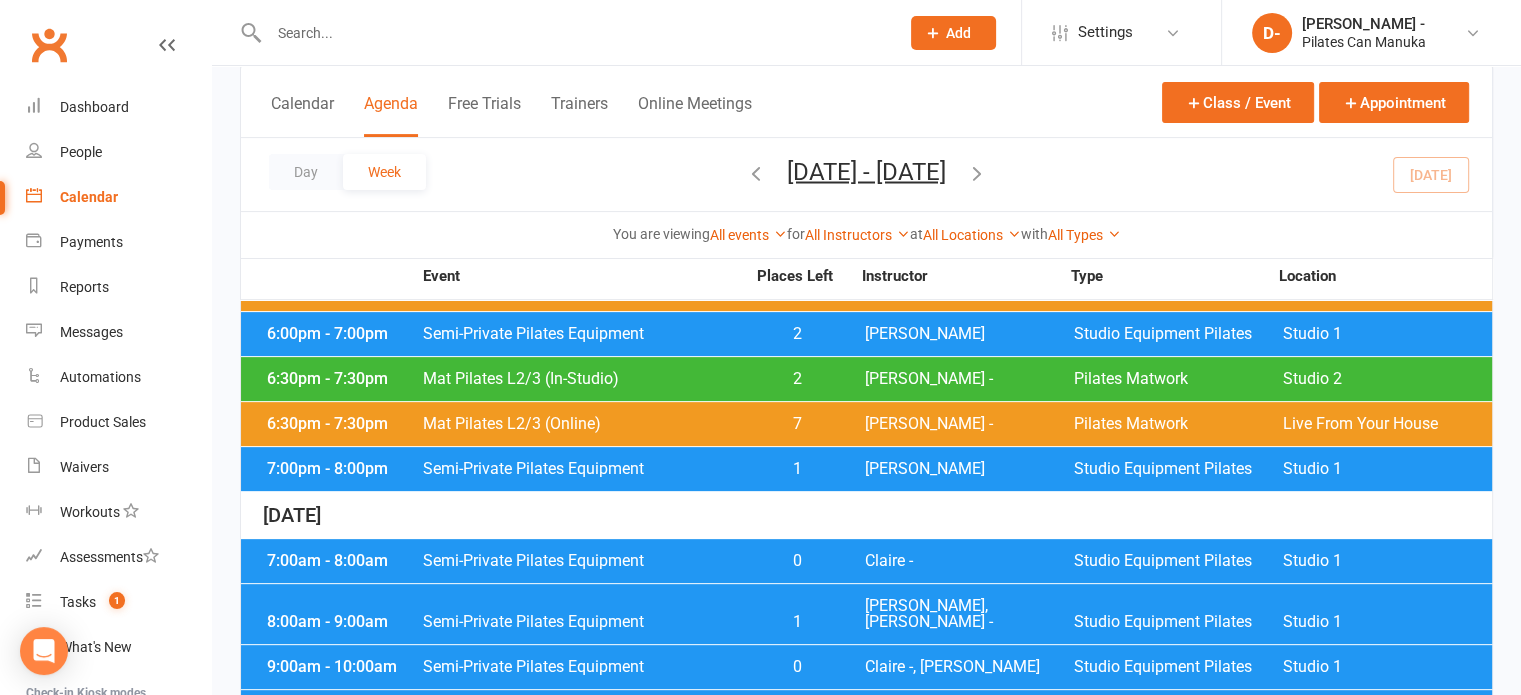 click on "Mat Pilates L2/3 (In-Studio)" at bounding box center [583, 379] 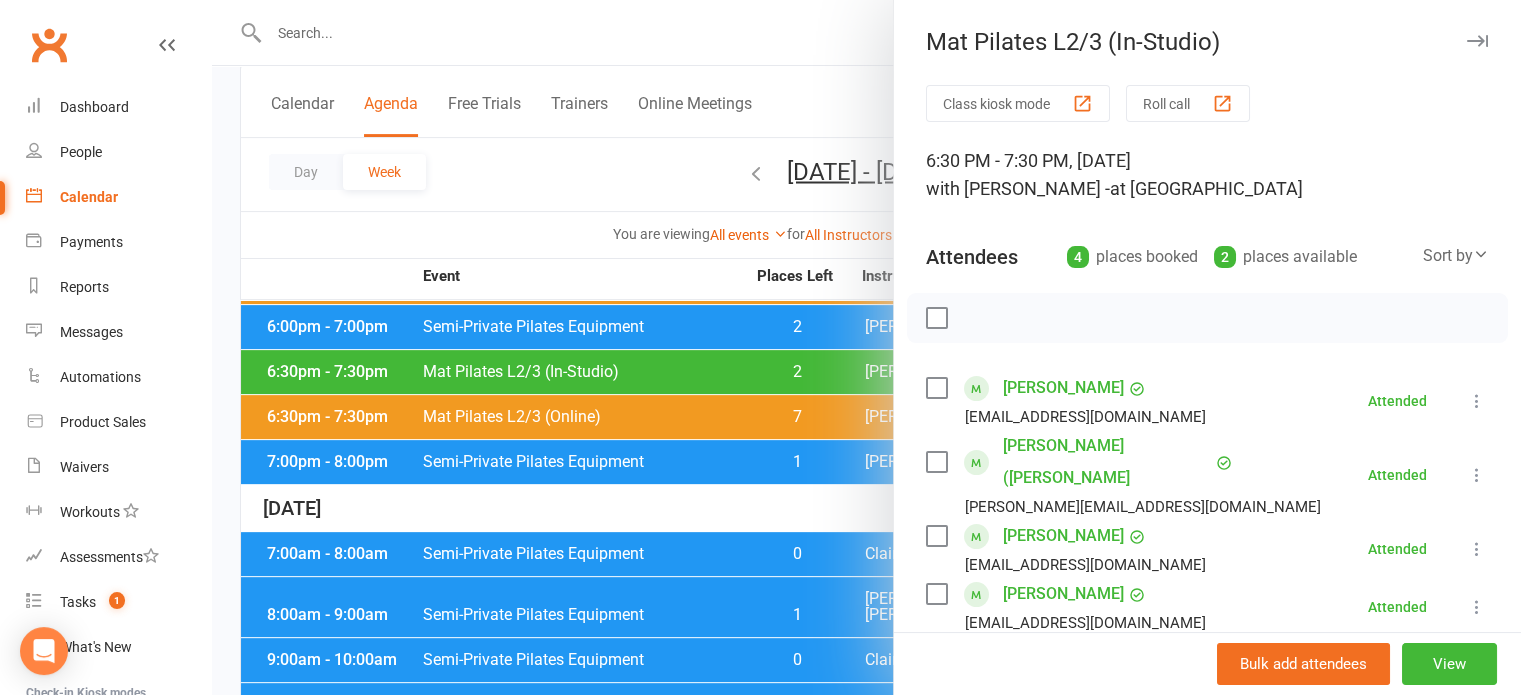 scroll, scrollTop: 565, scrollLeft: 0, axis: vertical 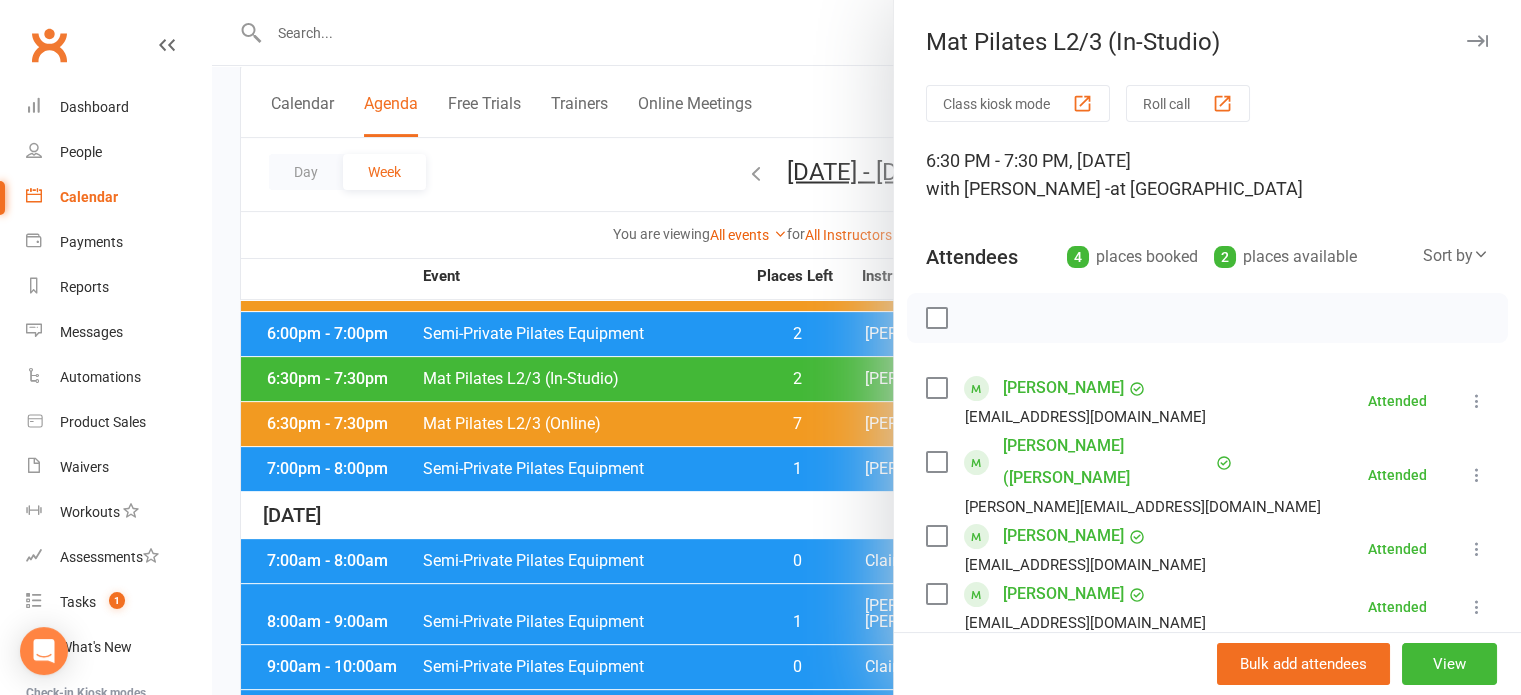 click at bounding box center [866, 347] 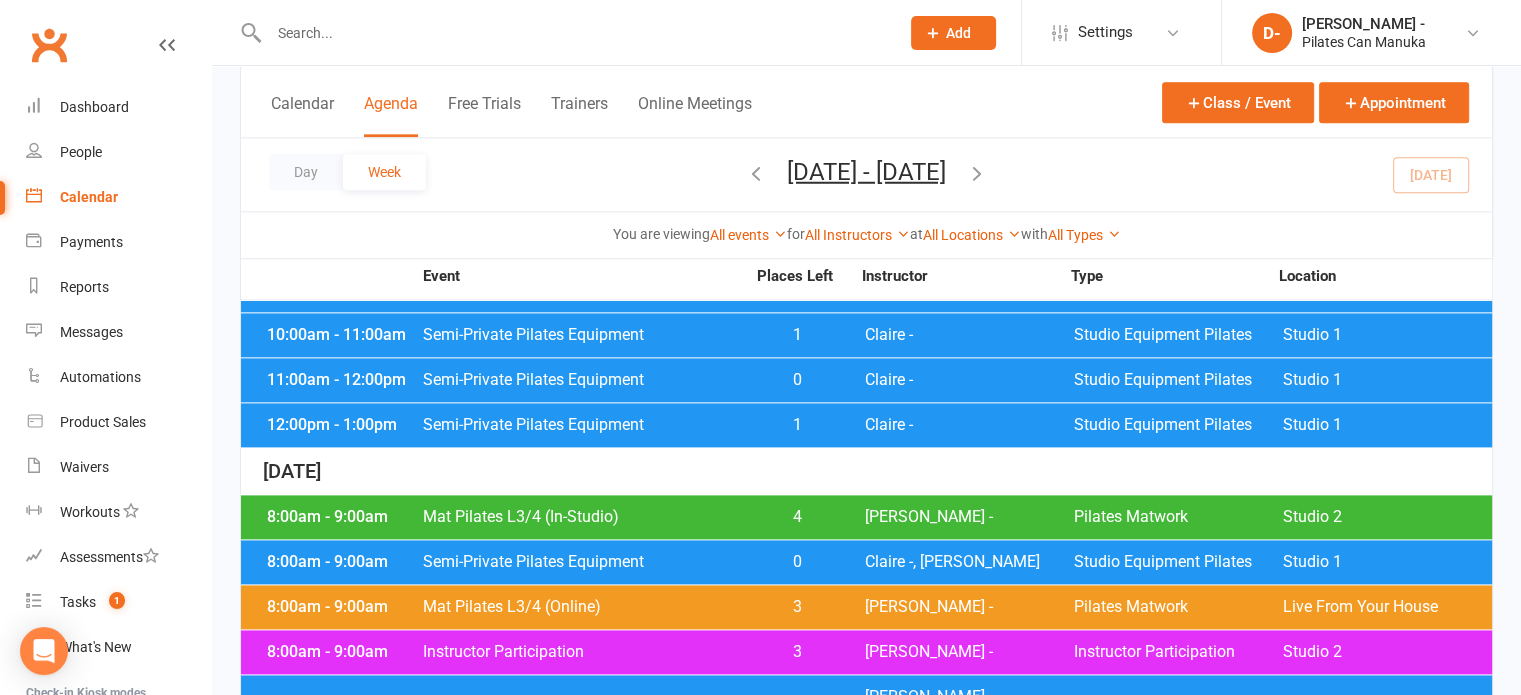scroll, scrollTop: 2500, scrollLeft: 0, axis: vertical 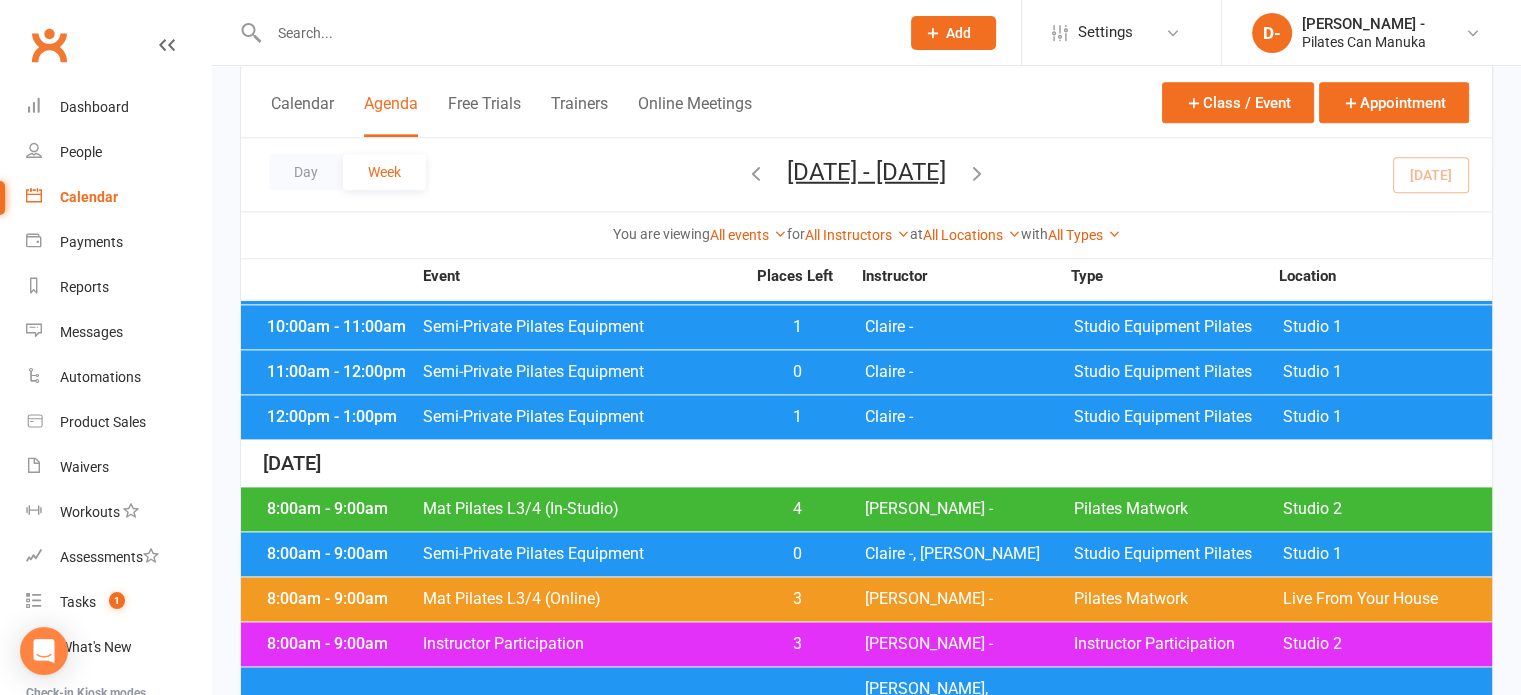 click on "Mat Pilates L3/4 (In-Studio)" at bounding box center (583, 509) 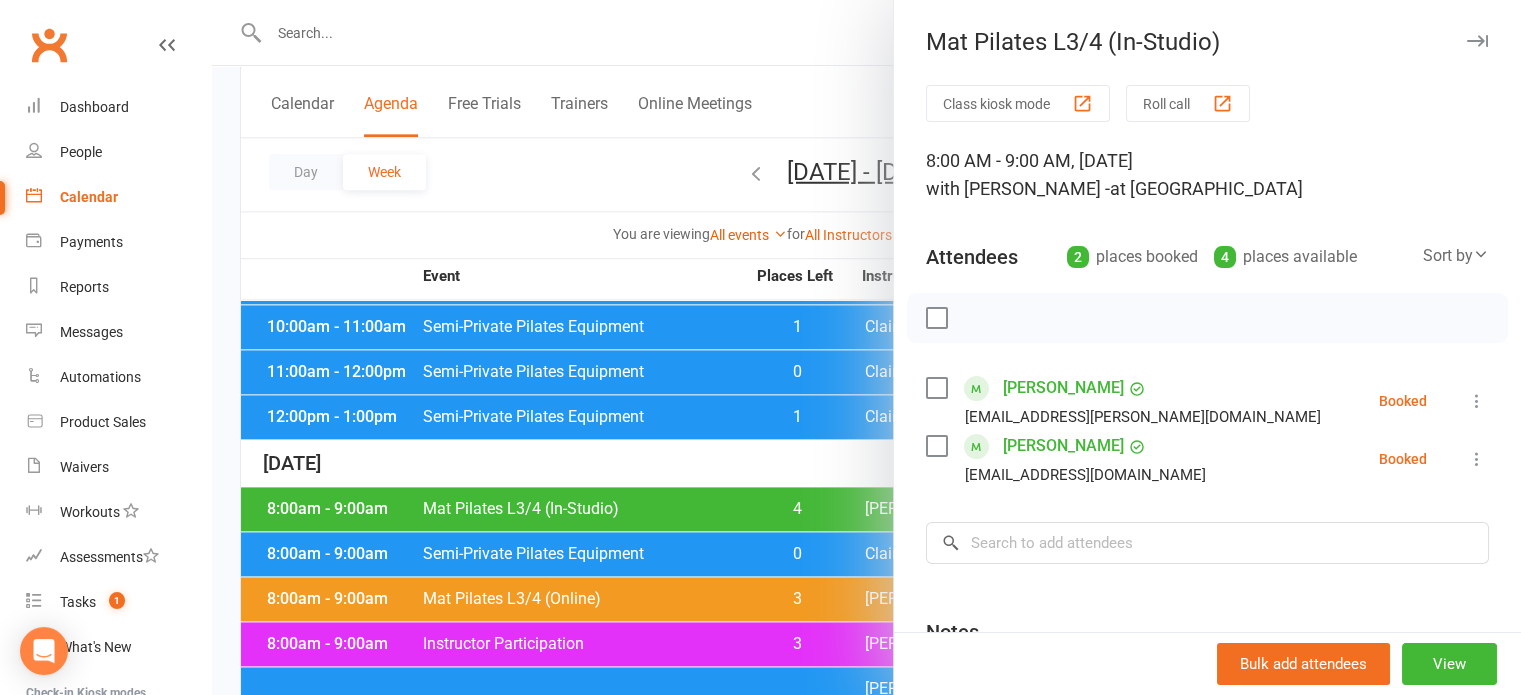 click at bounding box center (866, 347) 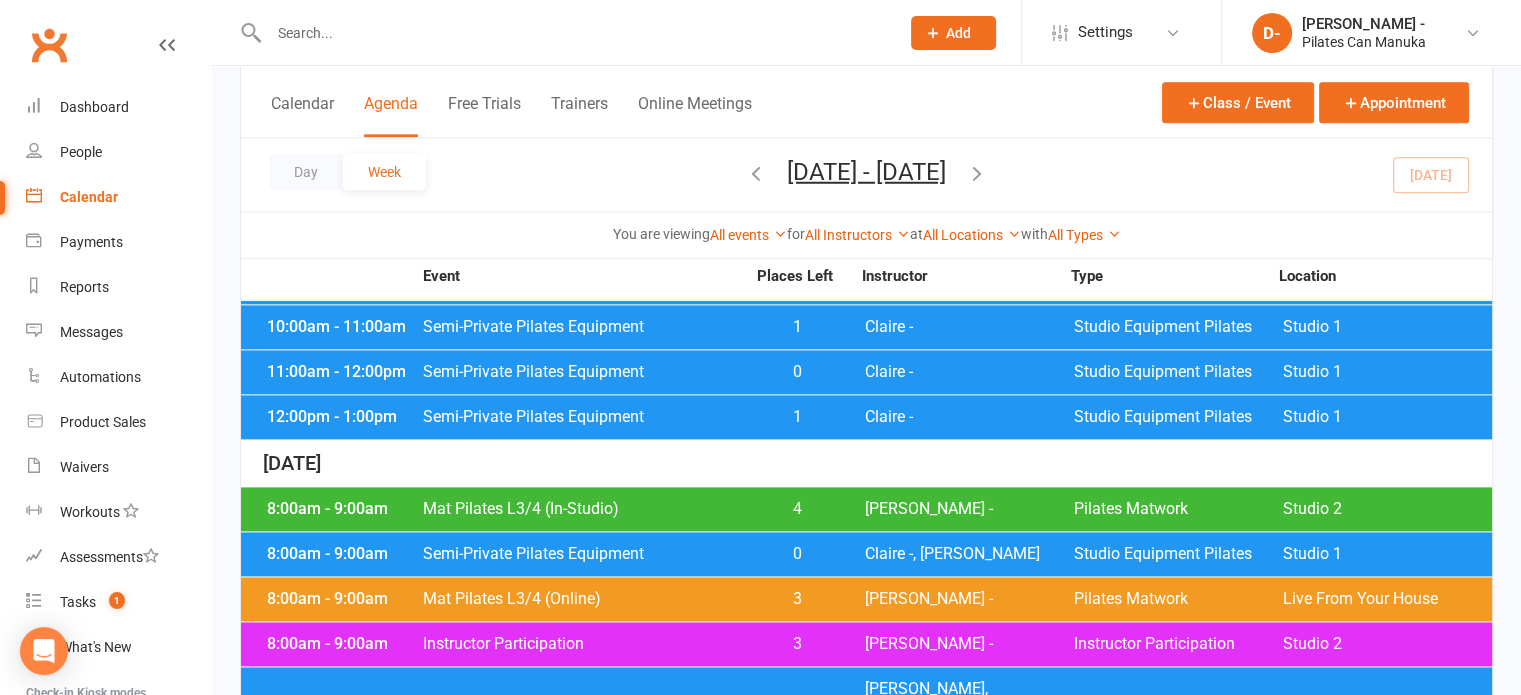 click on "8:00am - 9:00am Mat Pilates L3/4 (Online) 3 [PERSON_NAME] - Pilates Matwork Live From Your House" at bounding box center [866, 599] 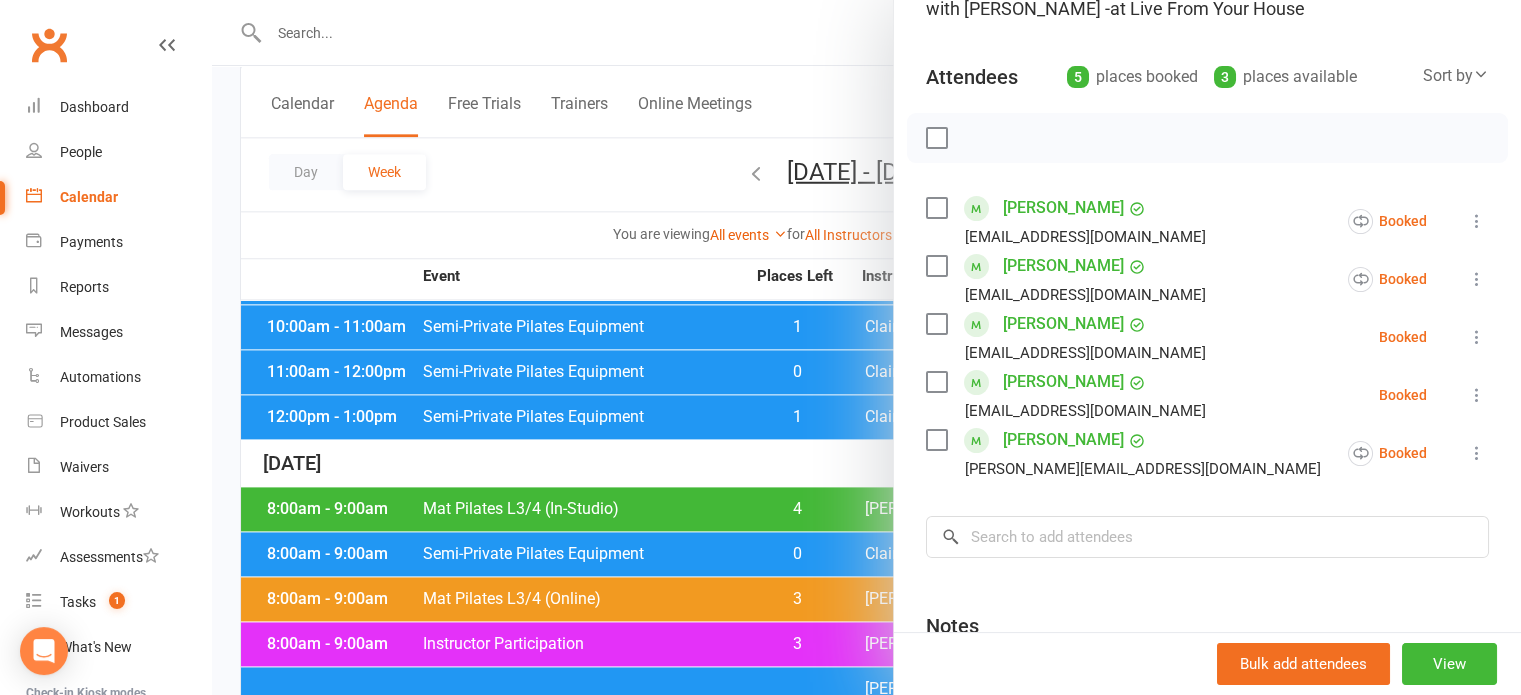 scroll, scrollTop: 200, scrollLeft: 0, axis: vertical 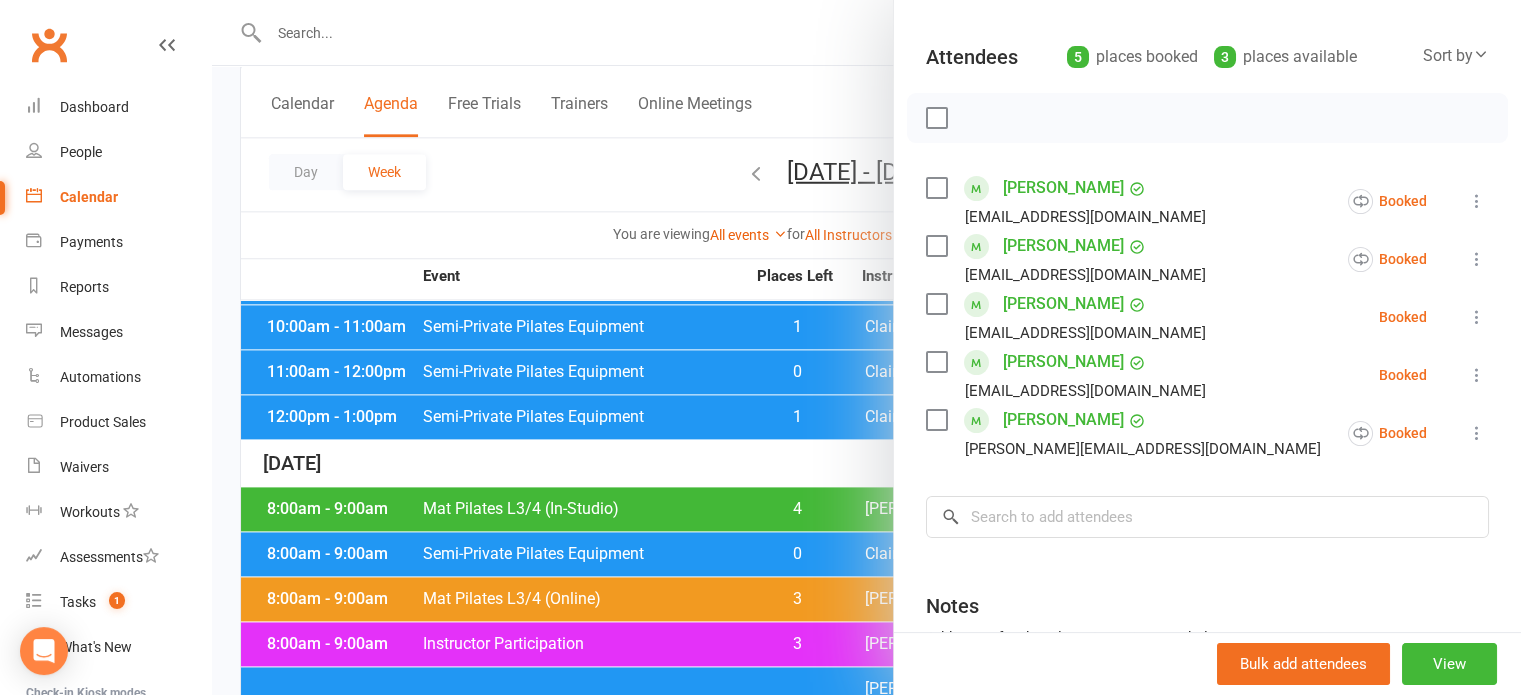 click at bounding box center (866, 347) 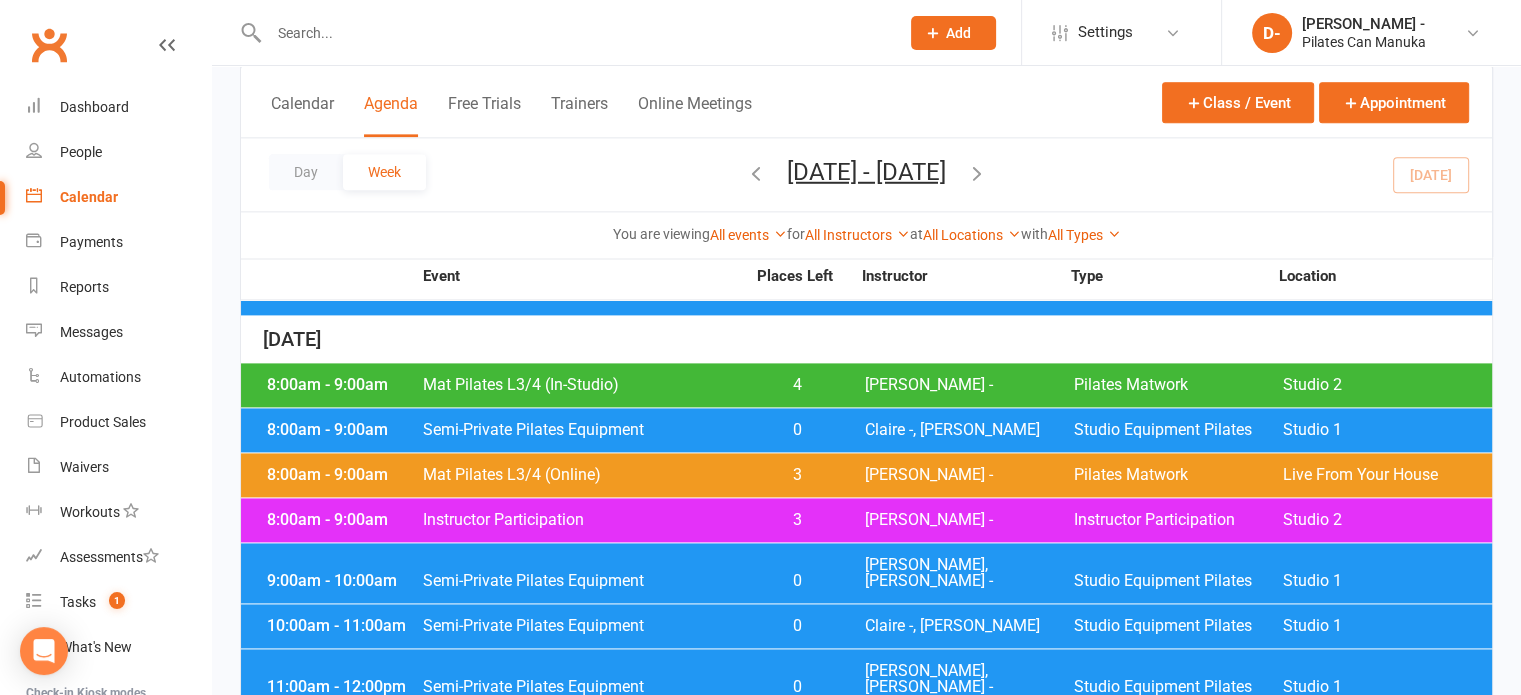 scroll, scrollTop: 2665, scrollLeft: 0, axis: vertical 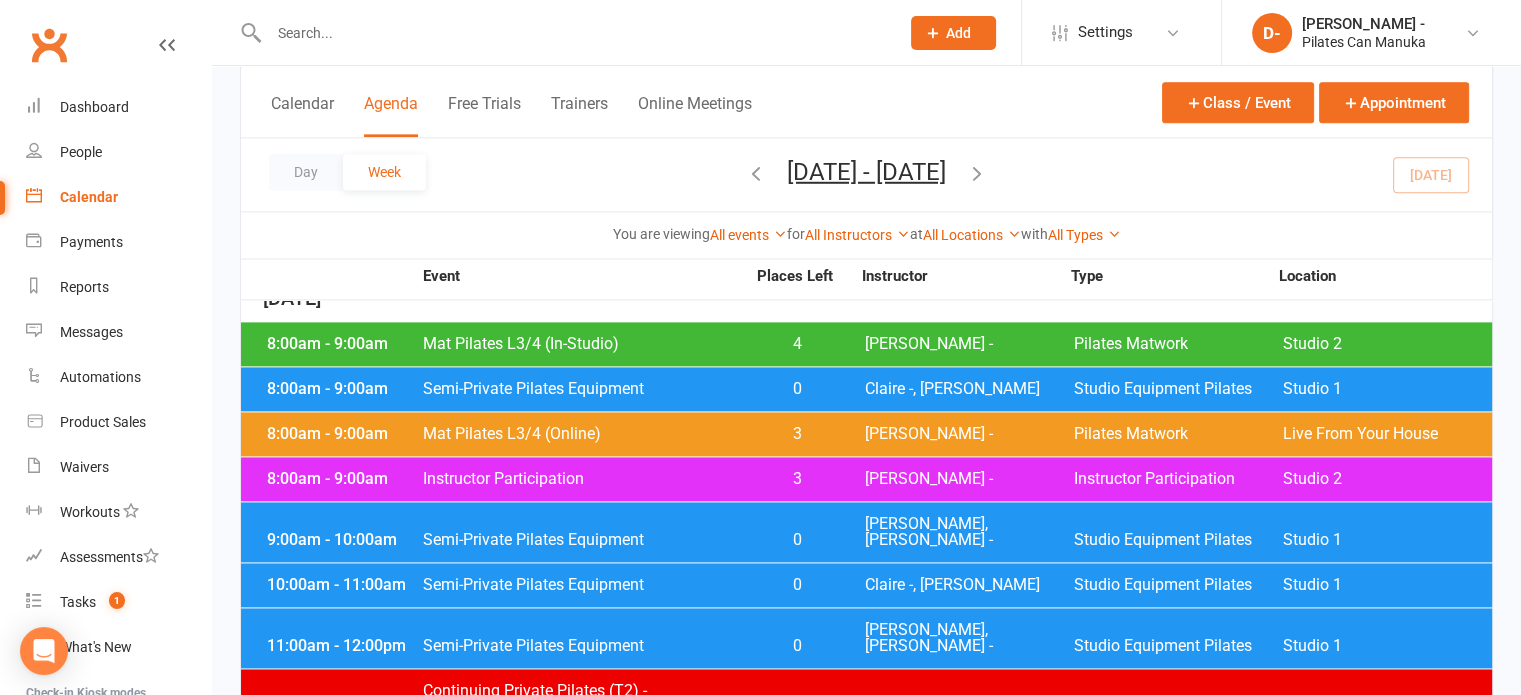 click on "Day Week [DATE] - [DATE]
[DATE]
Sun Mon Tue Wed Thu Fri Sat
29
30
01
02
03
04
05
06
07
08
09
10
11
12
13
14
15
16
17
18
19
20
21
22
23
24
25
26
27
28
29
30
31
01
02
03" at bounding box center (866, 174) 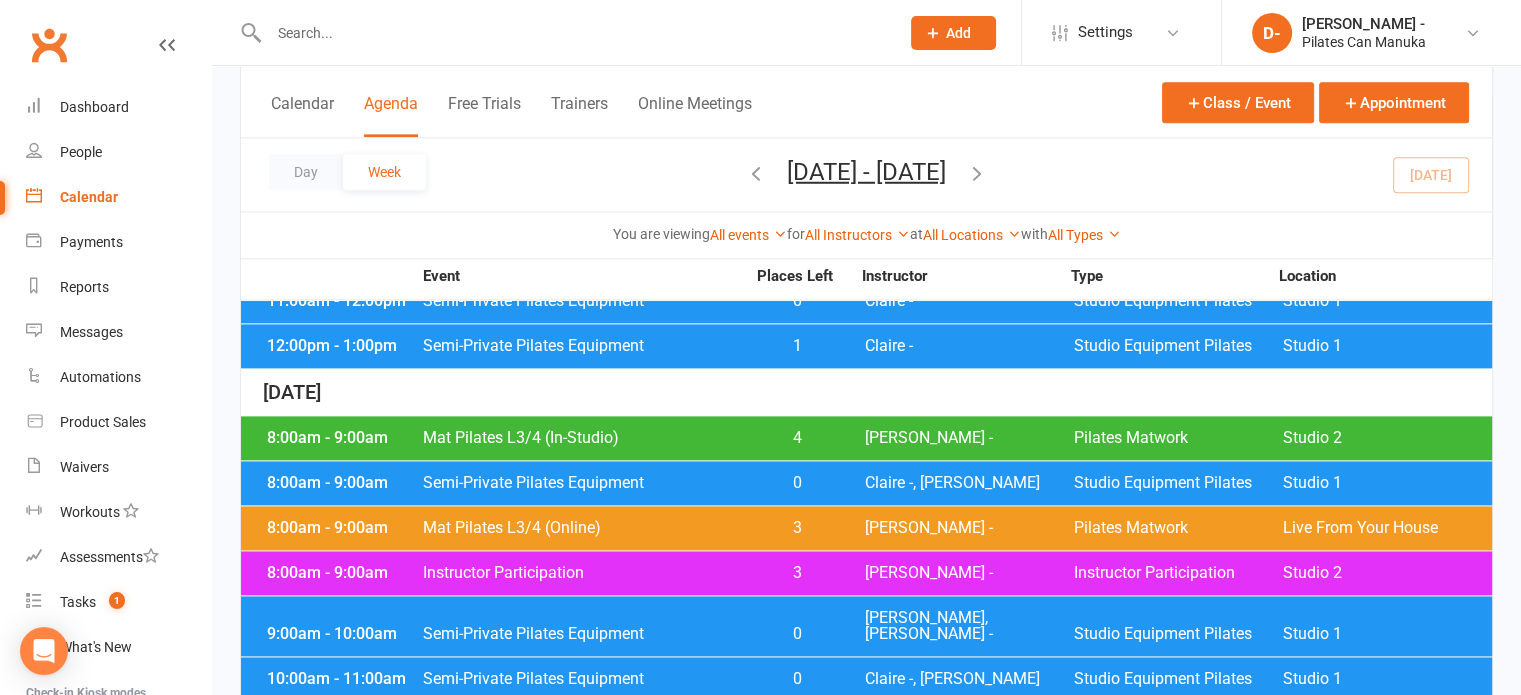 scroll, scrollTop: 2565, scrollLeft: 0, axis: vertical 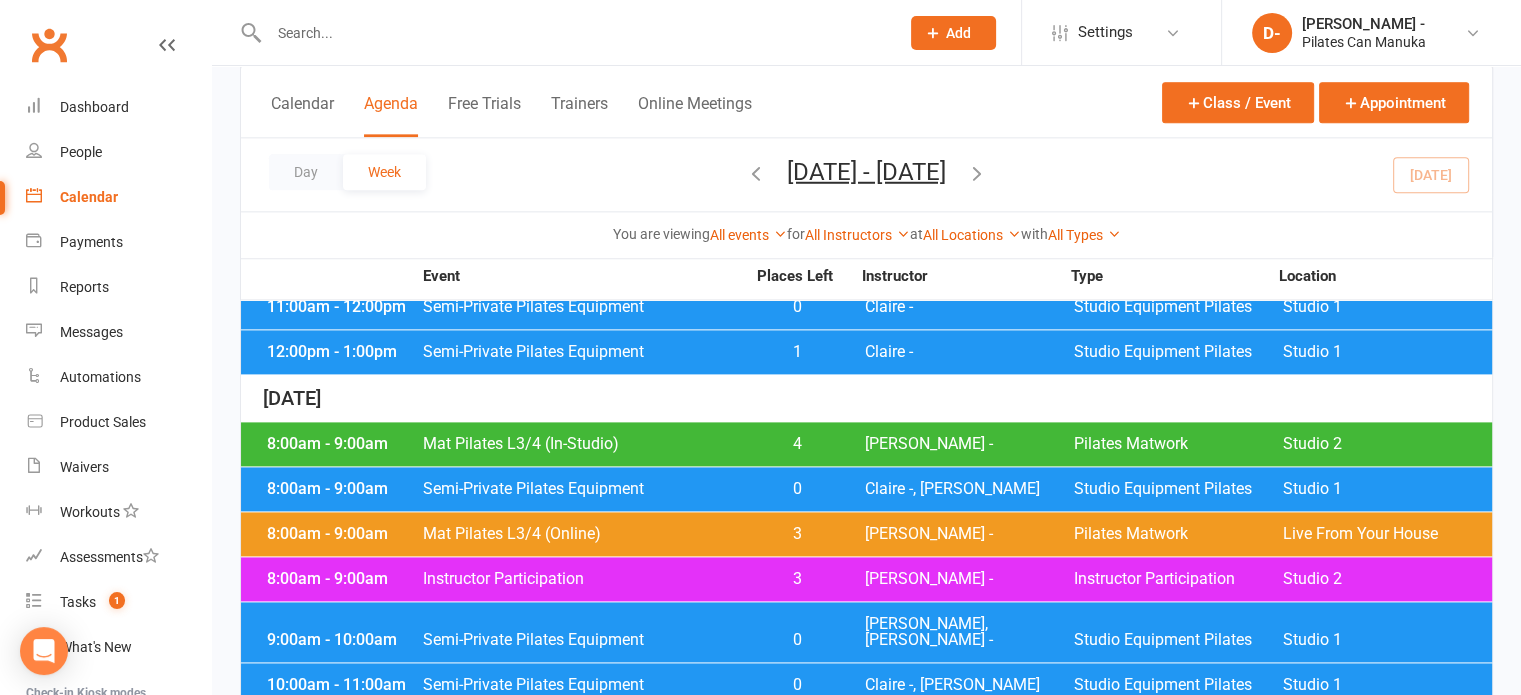 click at bounding box center [977, 172] 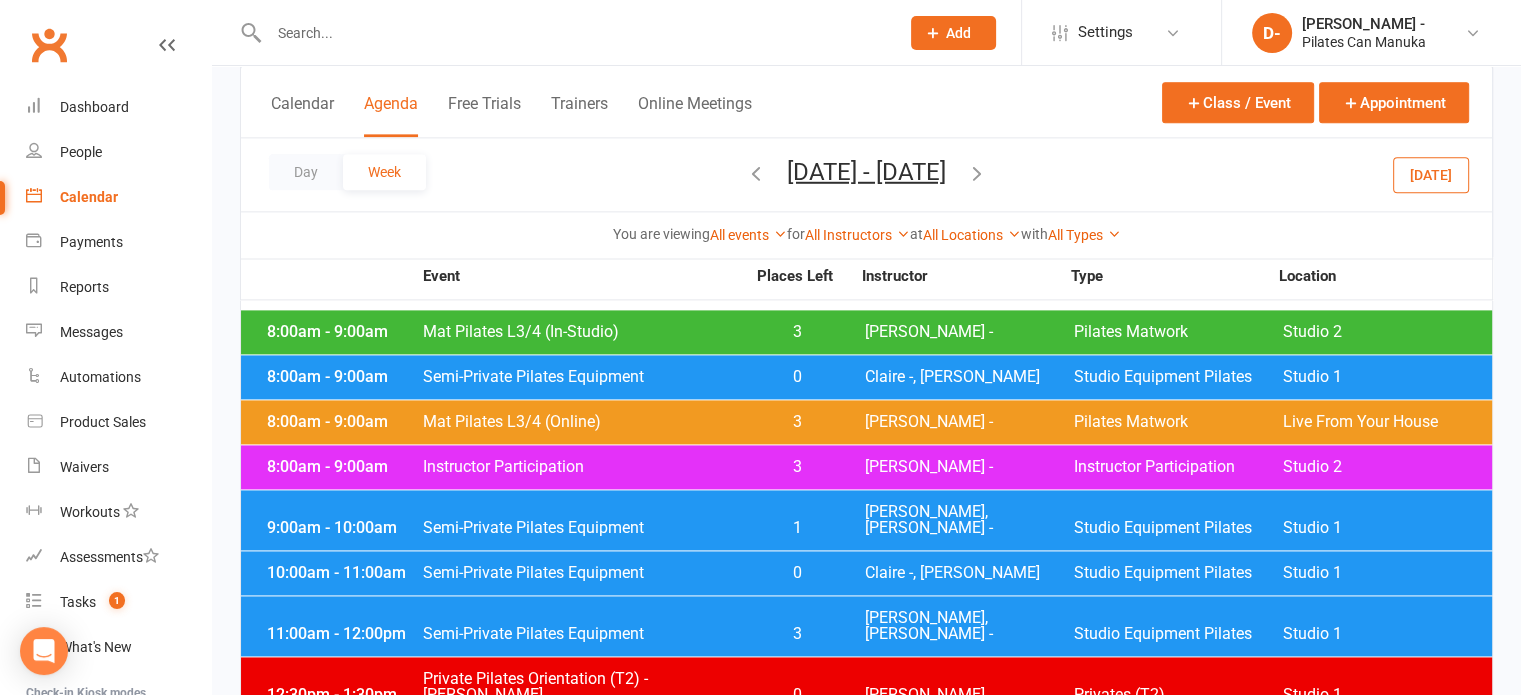 scroll, scrollTop: 2665, scrollLeft: 0, axis: vertical 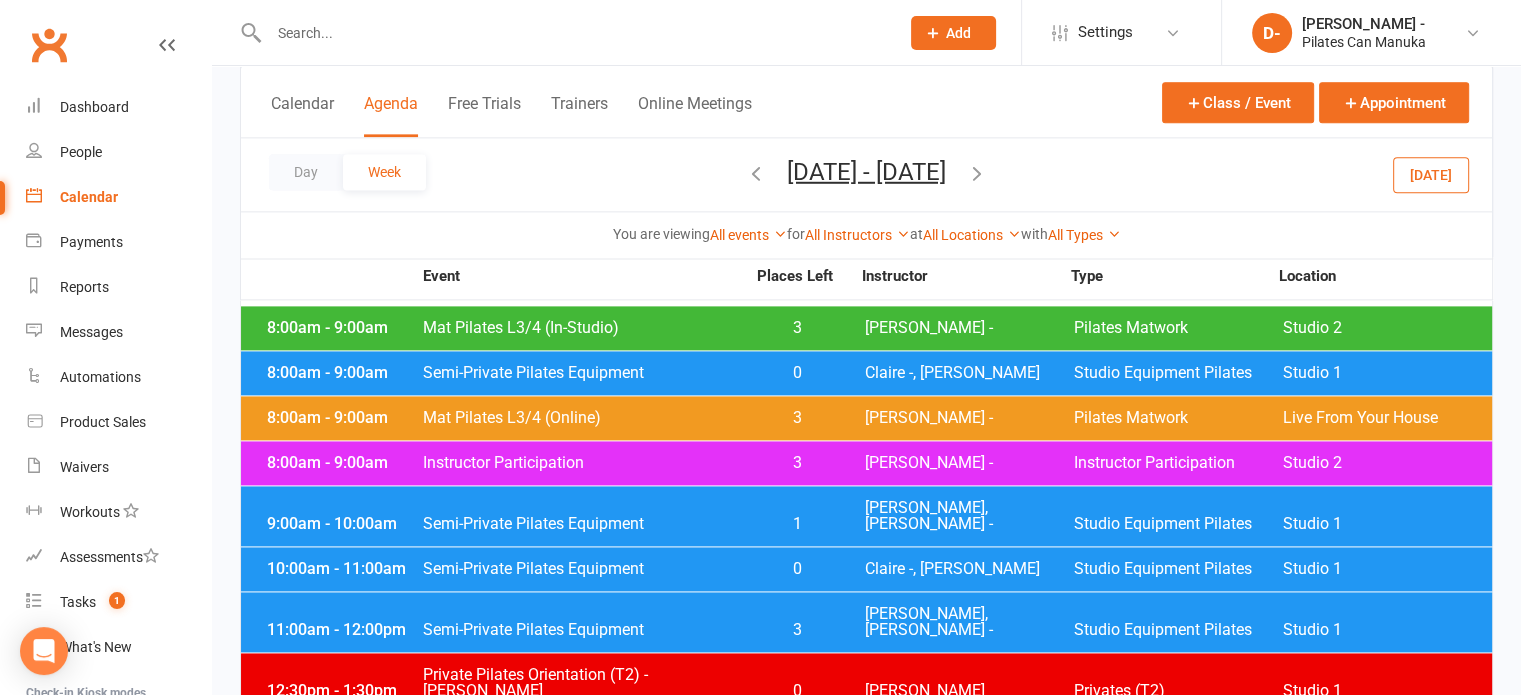 click at bounding box center [756, 172] 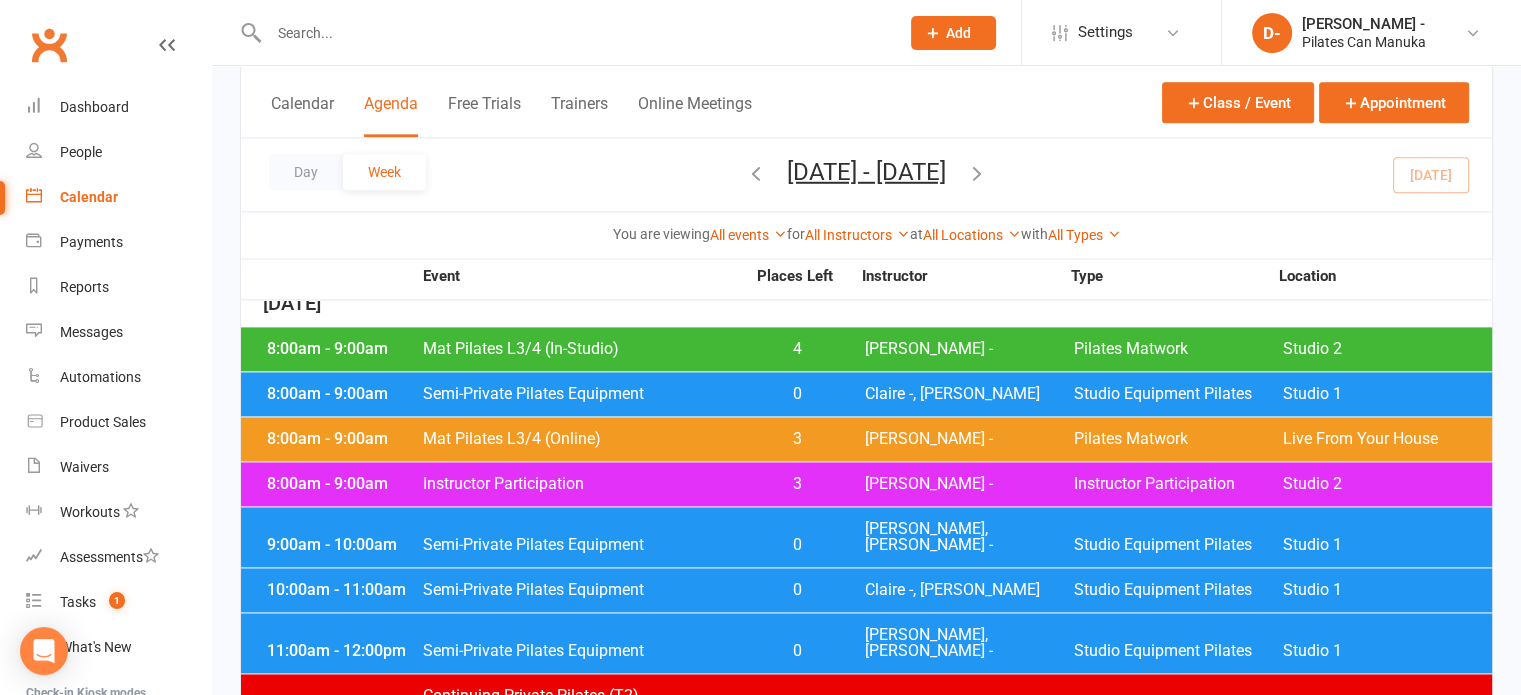scroll, scrollTop: 2665, scrollLeft: 0, axis: vertical 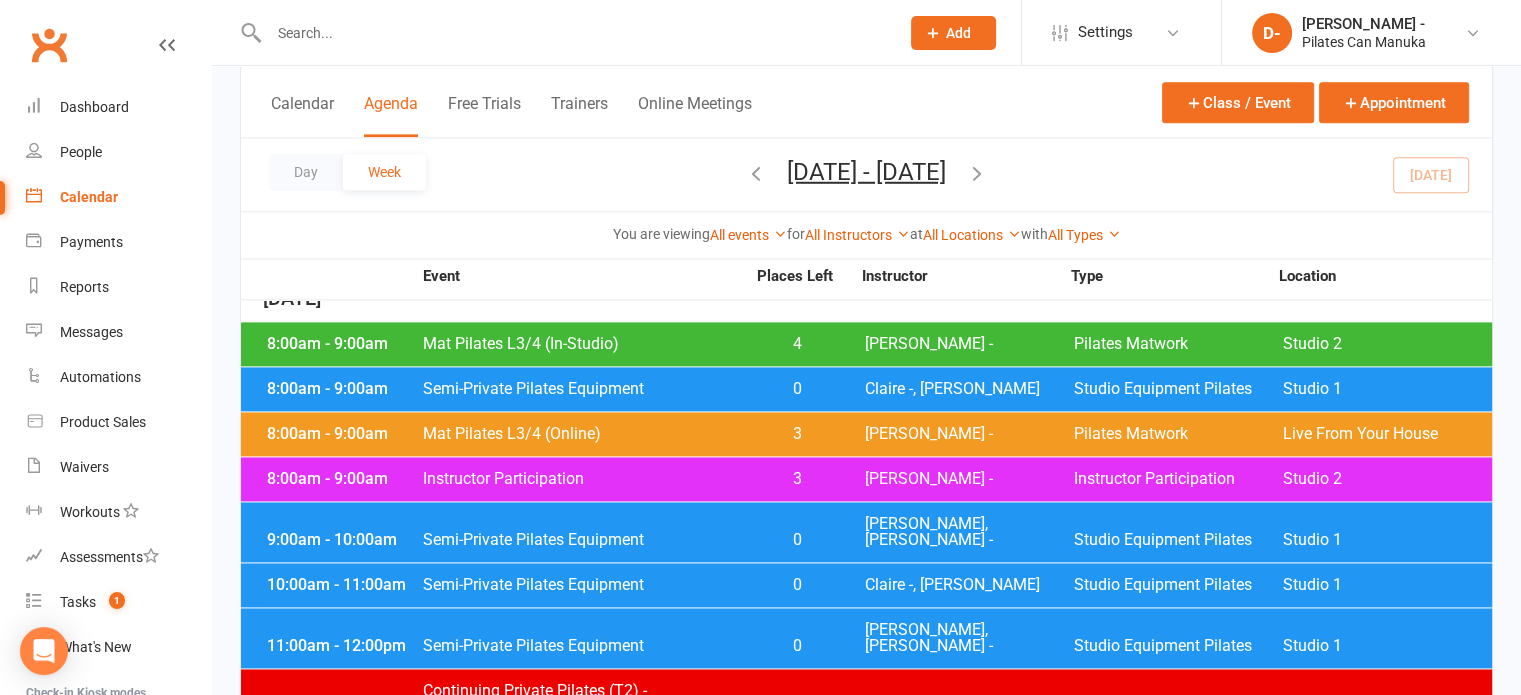 click at bounding box center [977, 172] 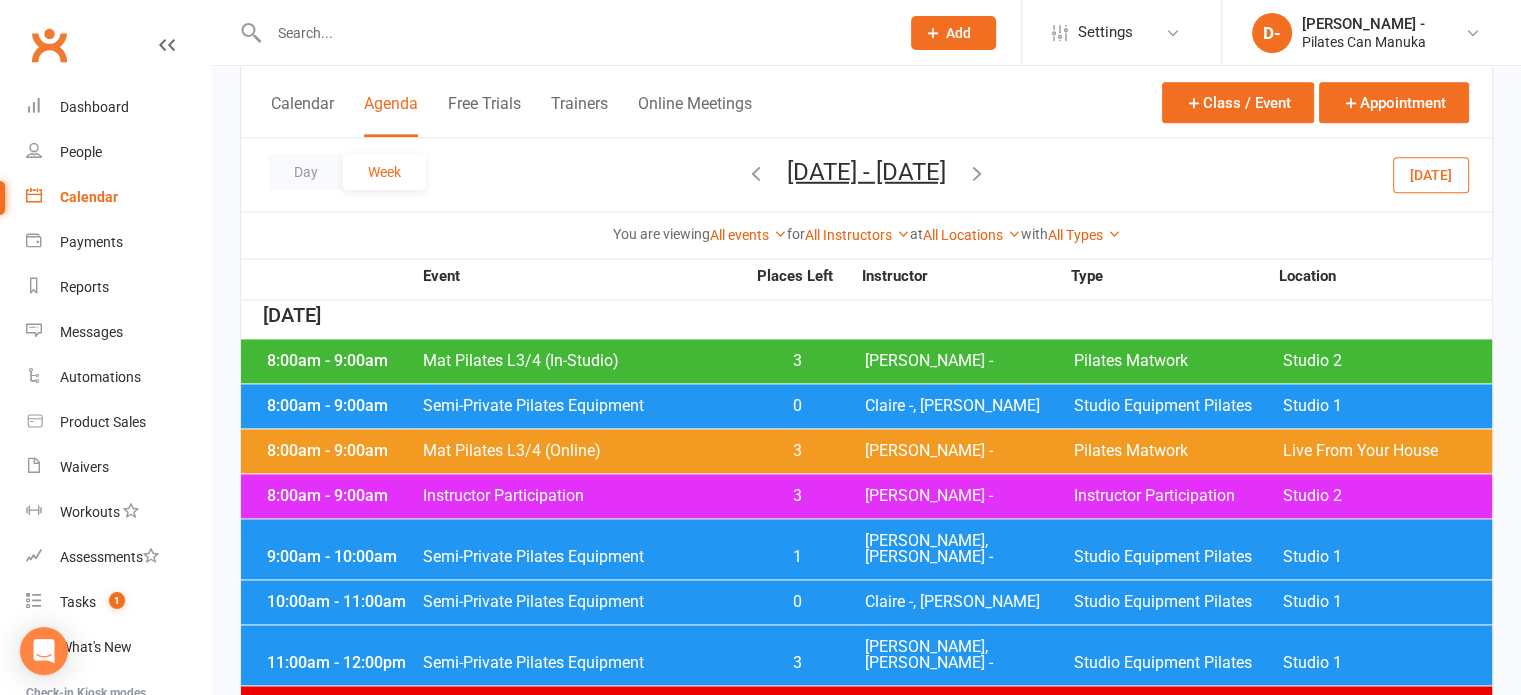 scroll, scrollTop: 2665, scrollLeft: 0, axis: vertical 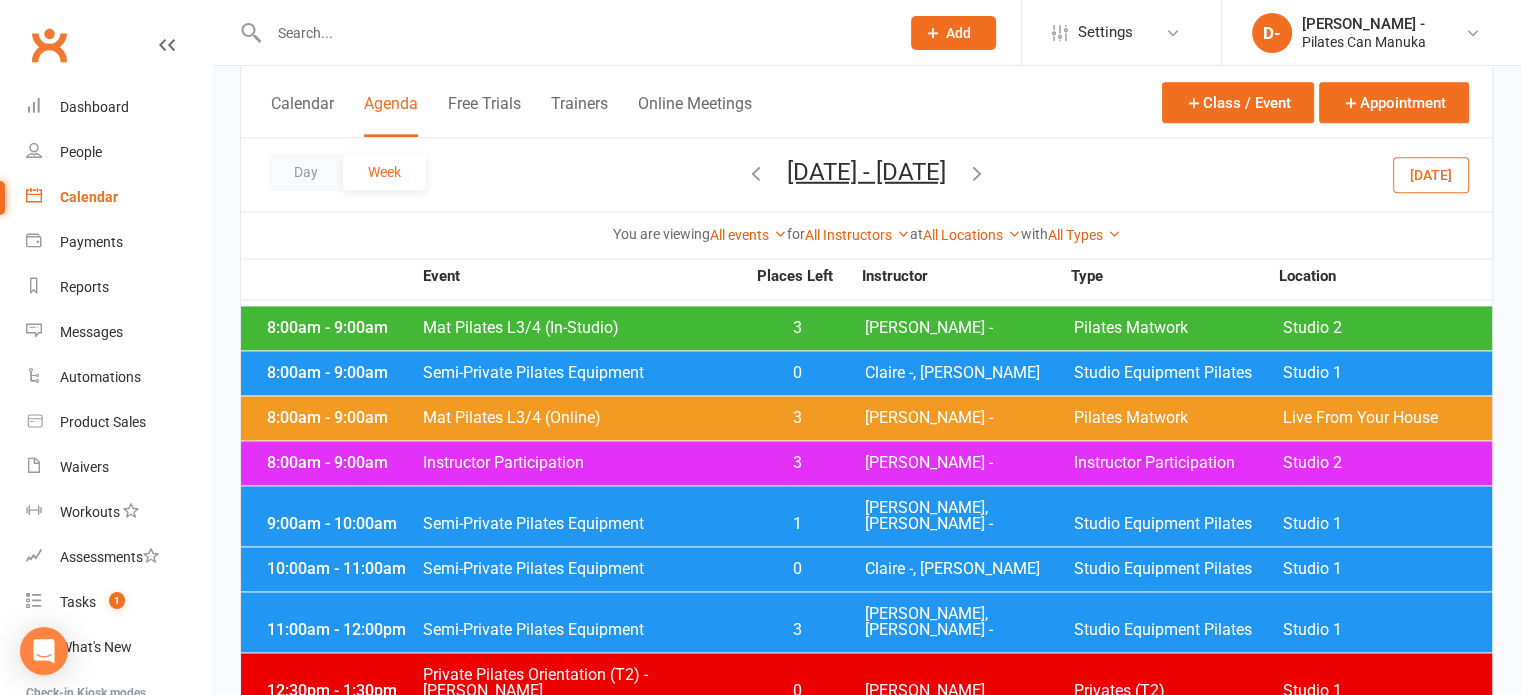 click on "11:00am - 12:00pm Semi-Private Pilates Equipment 3 [PERSON_NAME], [PERSON_NAME] - Studio Equipment Pilates Studio 1" at bounding box center [866, 622] 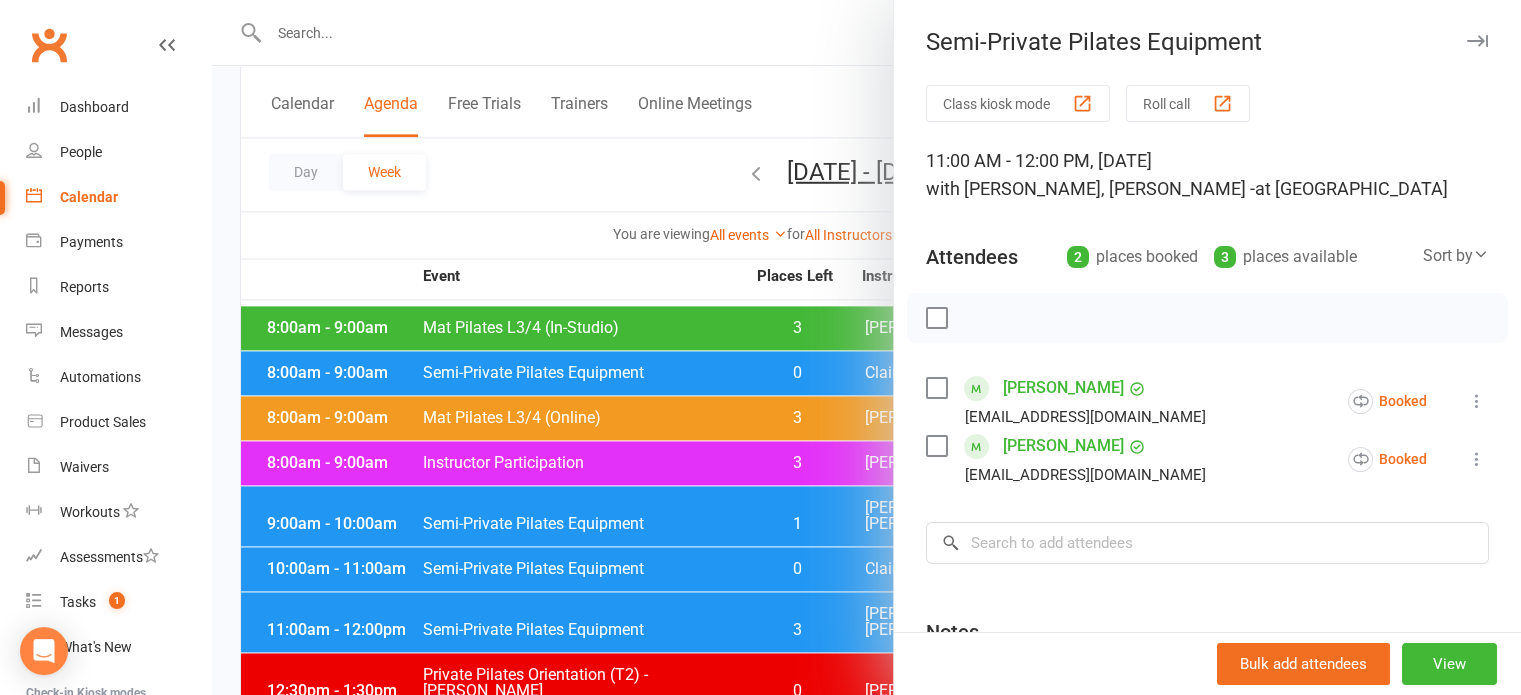 click at bounding box center (866, 347) 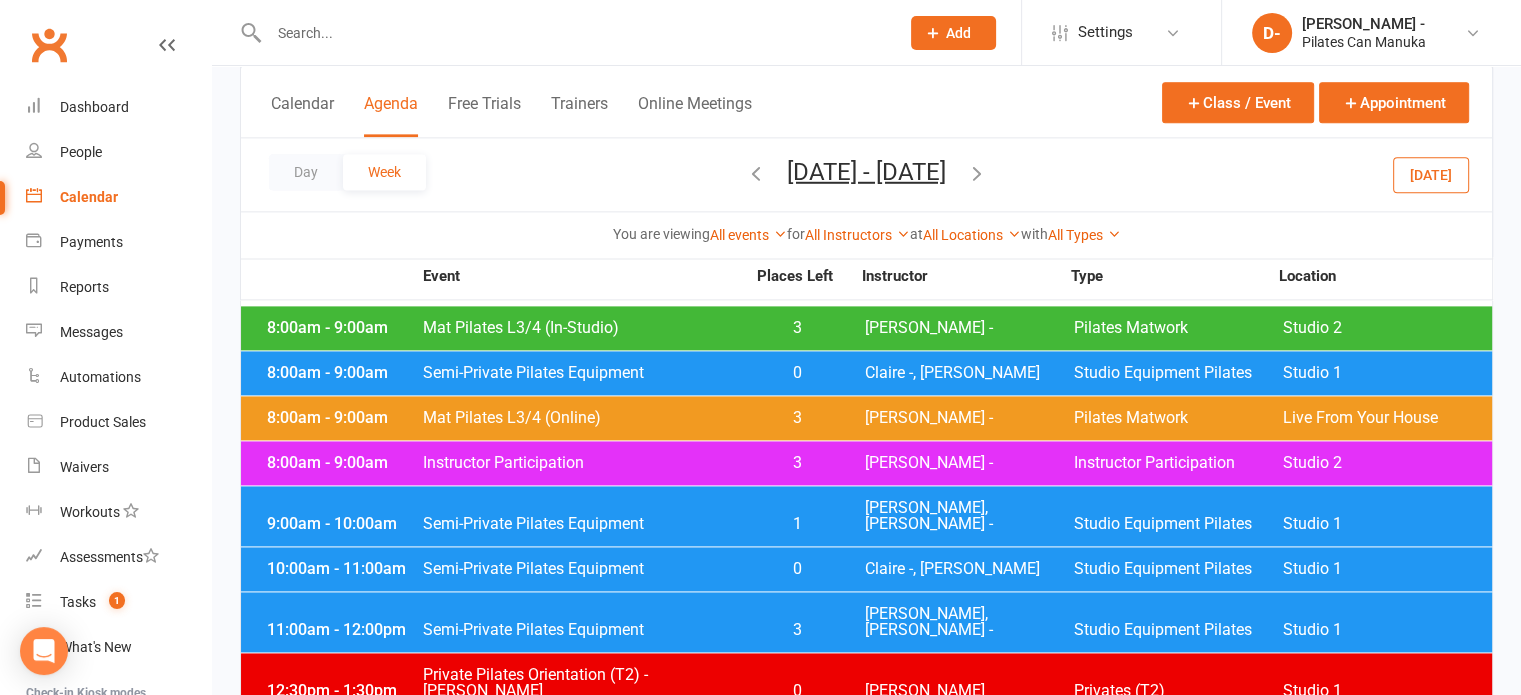 click on "Semi-Private Pilates Equipment" at bounding box center (583, 569) 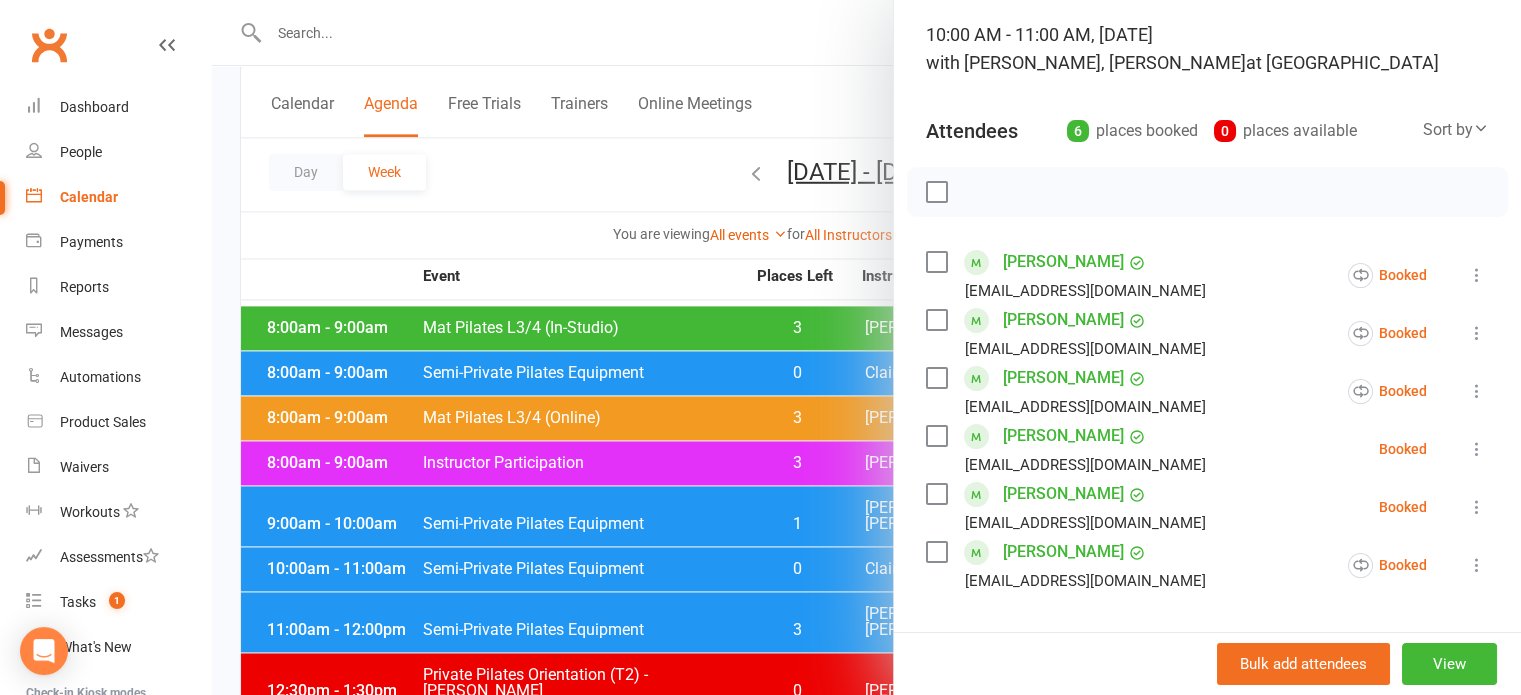 scroll, scrollTop: 200, scrollLeft: 0, axis: vertical 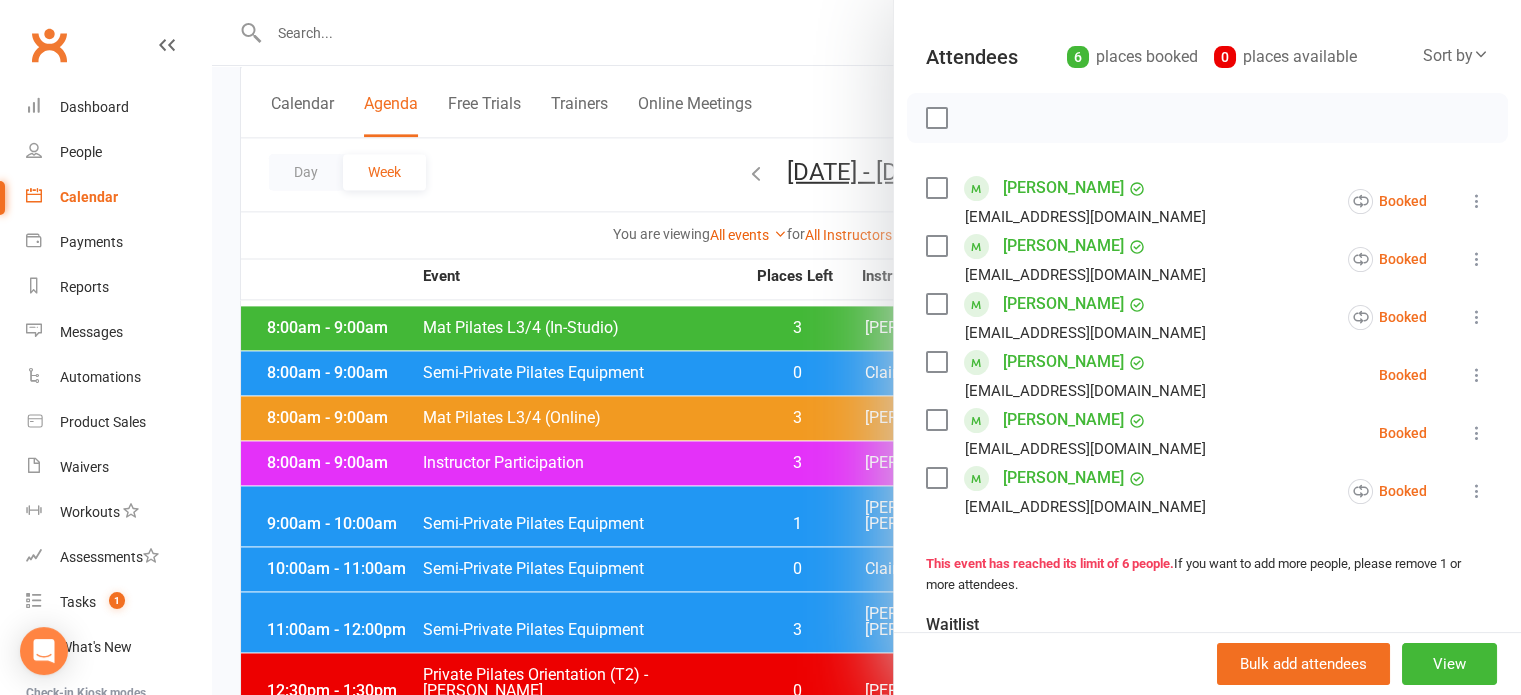 click at bounding box center (866, 347) 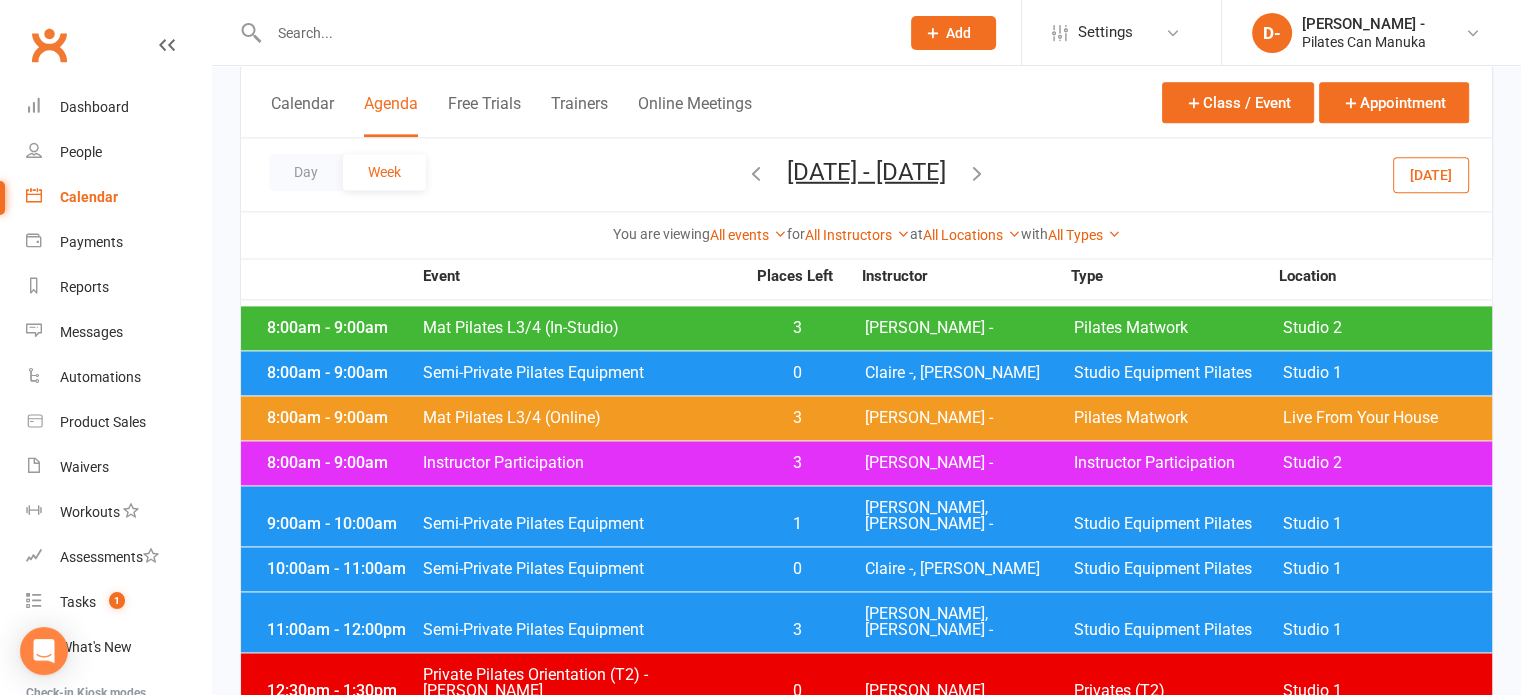 click on "Semi-Private Pilates Equipment" at bounding box center (583, 630) 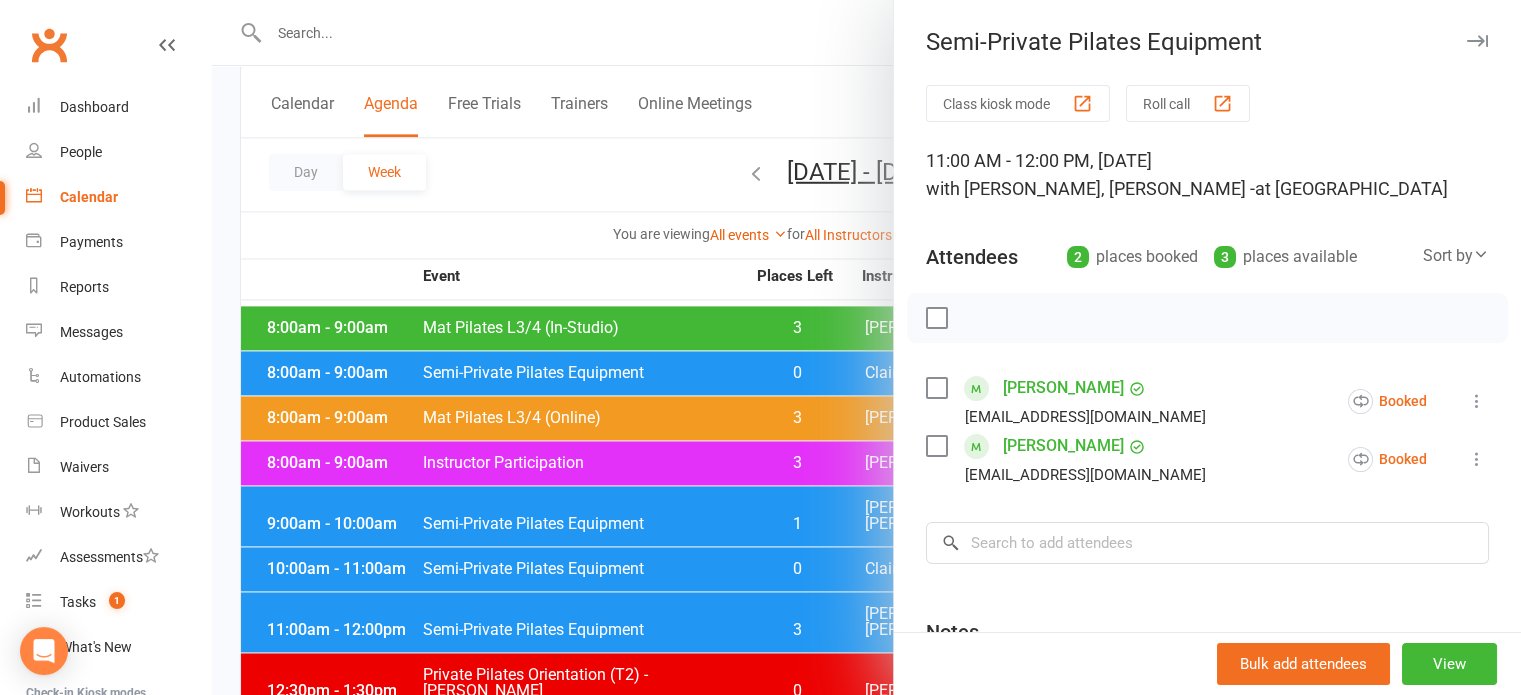 click at bounding box center [866, 347] 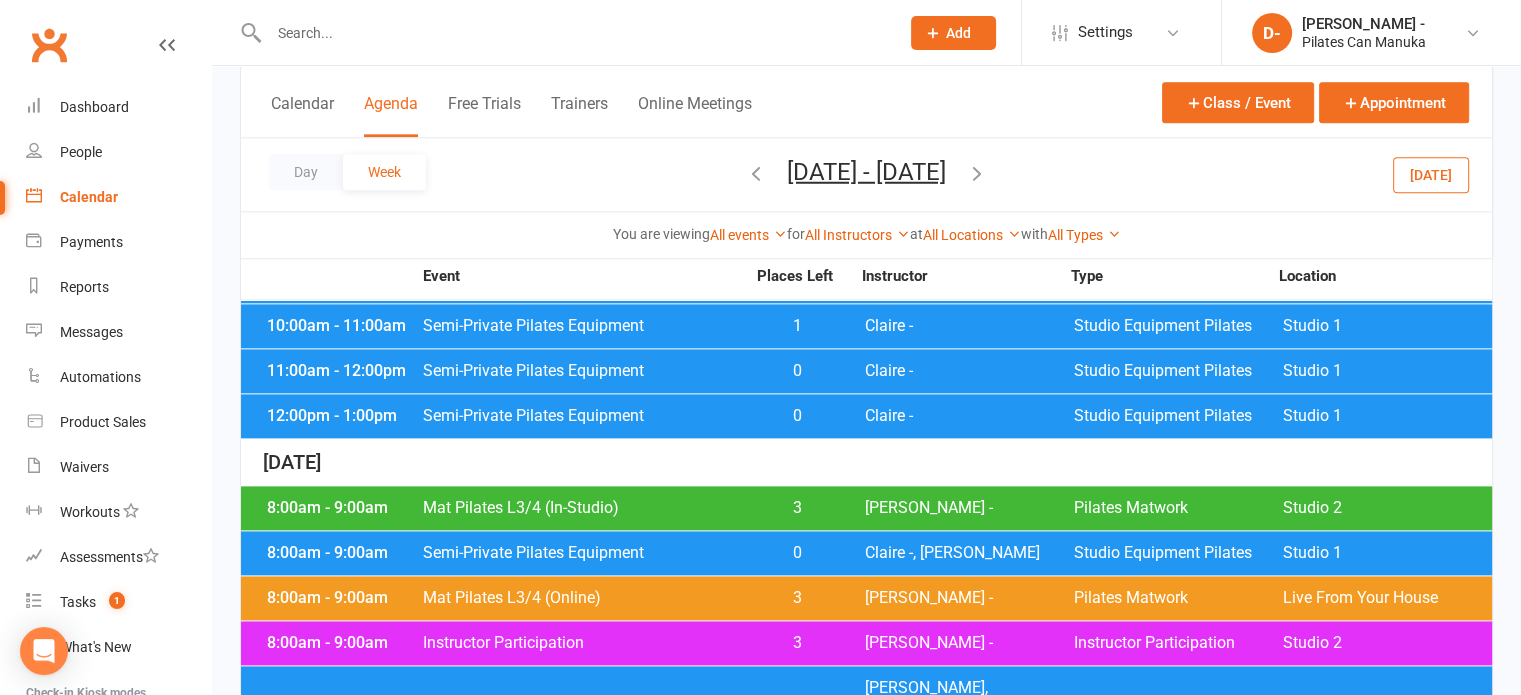 scroll, scrollTop: 2465, scrollLeft: 0, axis: vertical 